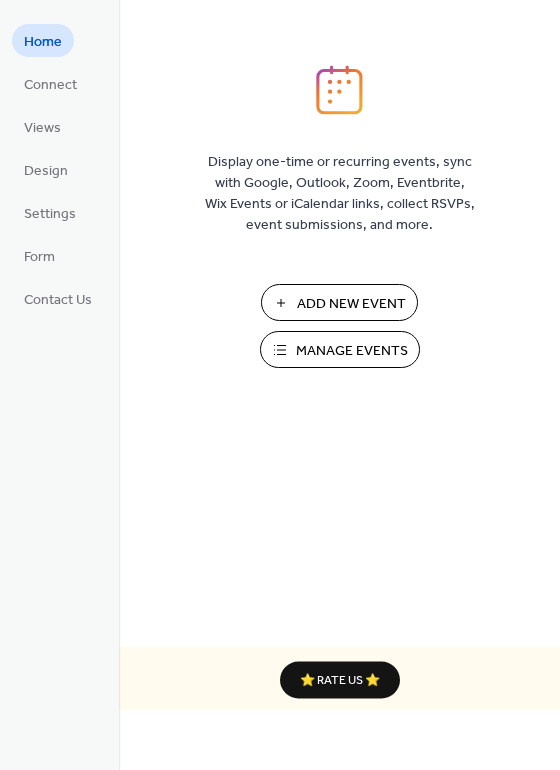 scroll, scrollTop: 0, scrollLeft: 0, axis: both 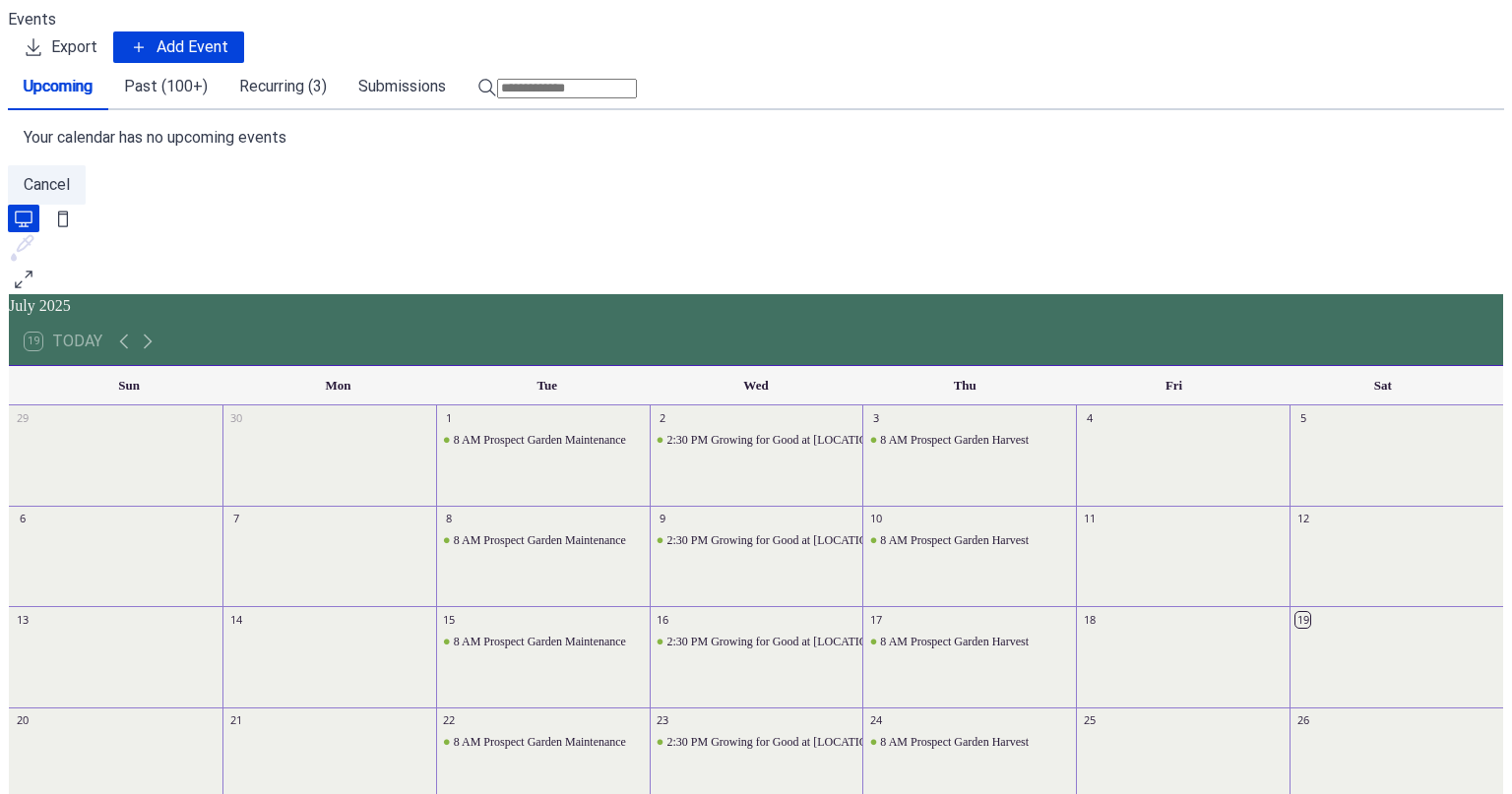 click on "Upcoming" at bounding box center [58, 87] 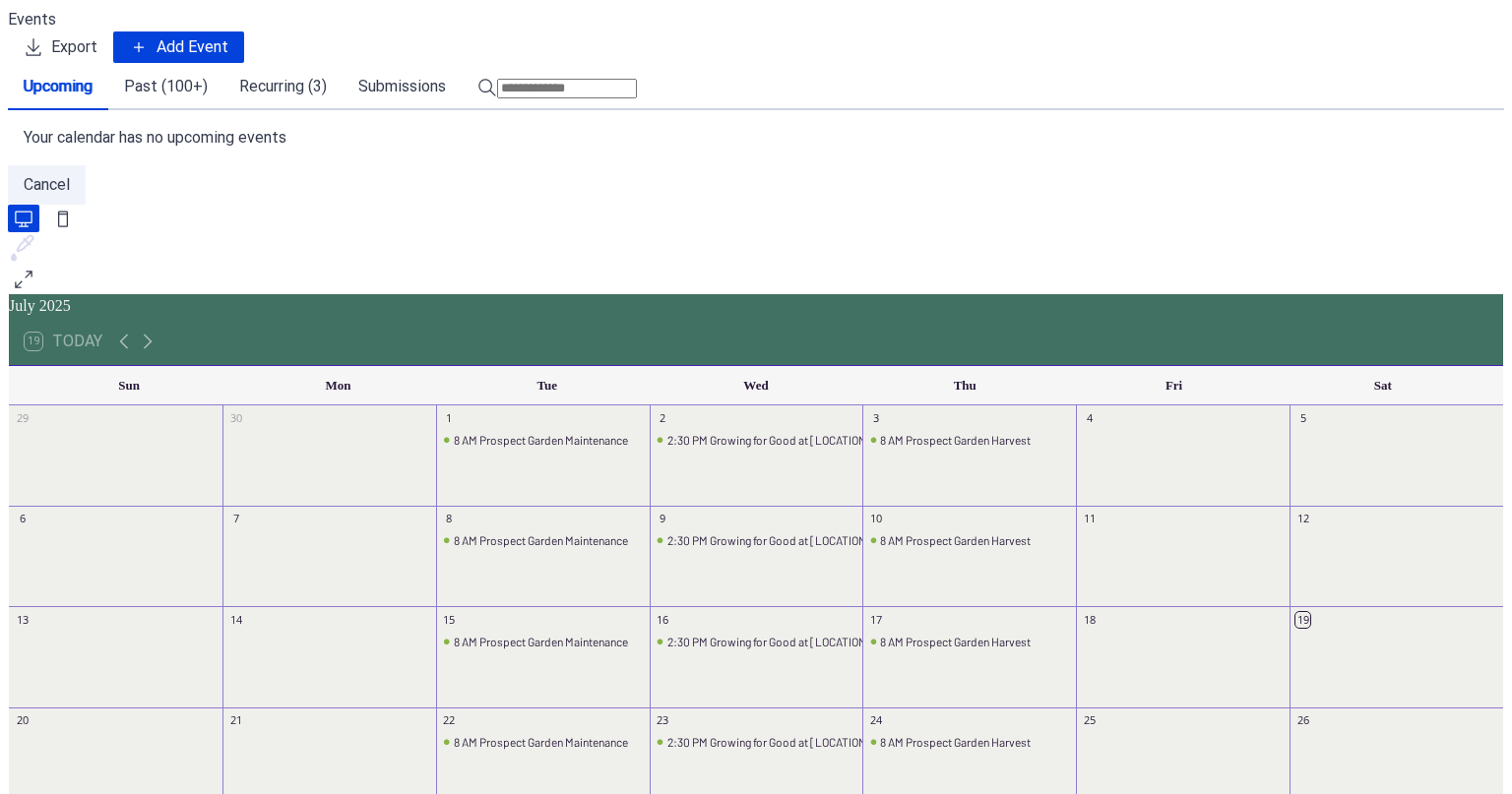 click on "Recurring (3)" at bounding box center (283, 87) 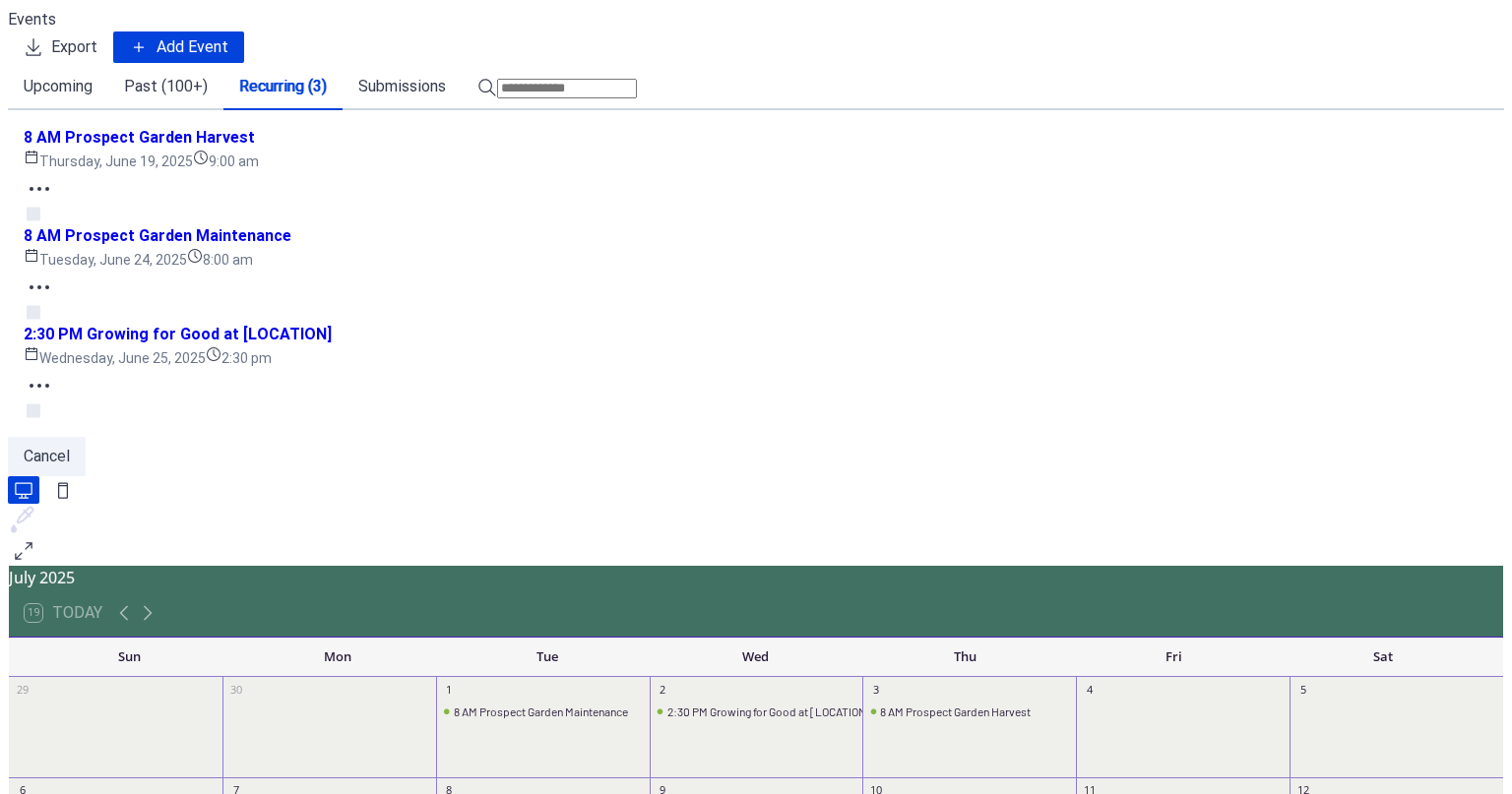 click on "2:30 PM Growing for Good at [LOCATION]" at bounding box center (177, 335) 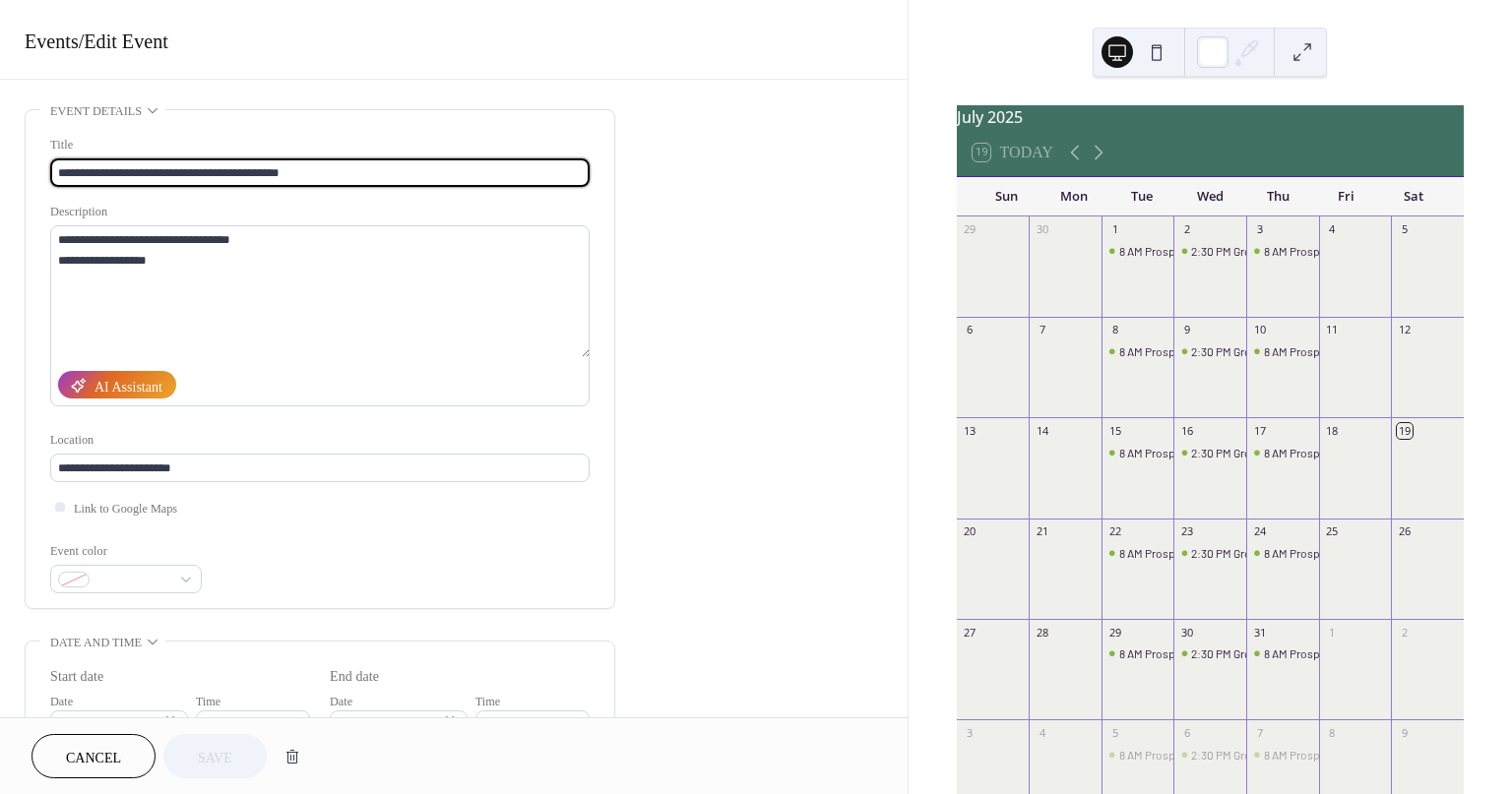 drag, startPoint x: 99, startPoint y: 170, endPoint x: 48, endPoint y: 161, distance: 51.78803 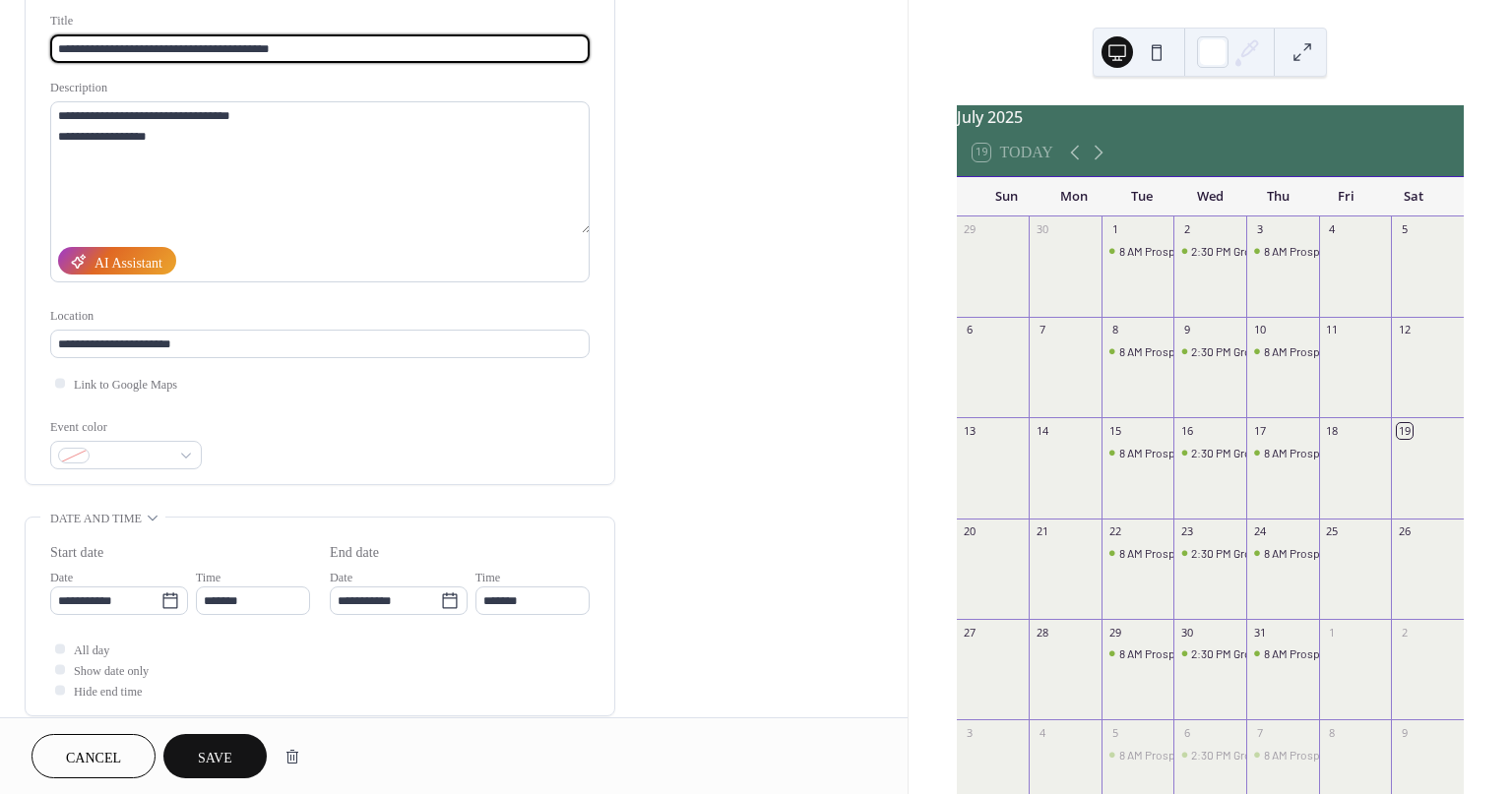scroll, scrollTop: 197, scrollLeft: 0, axis: vertical 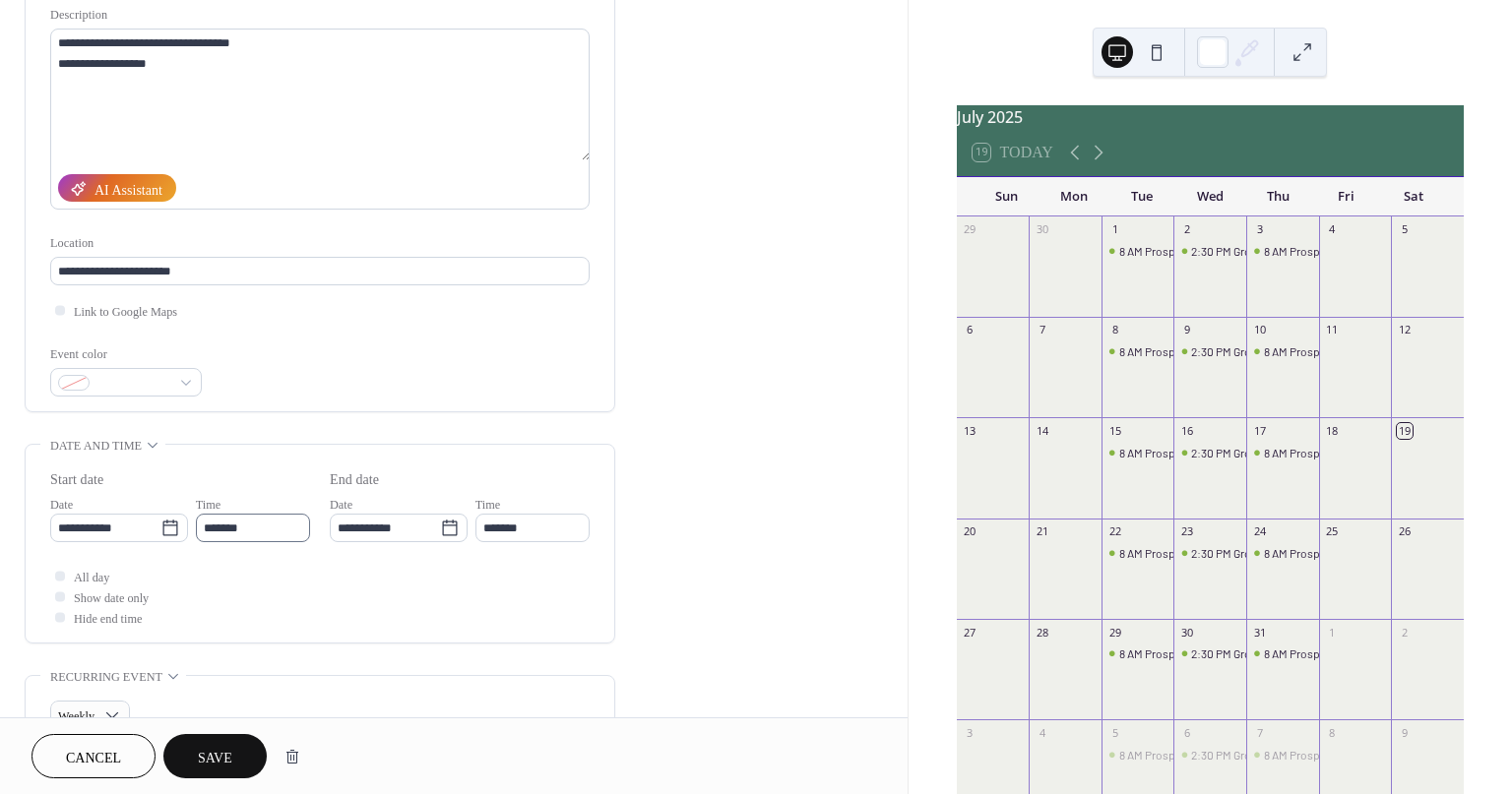 type on "**********" 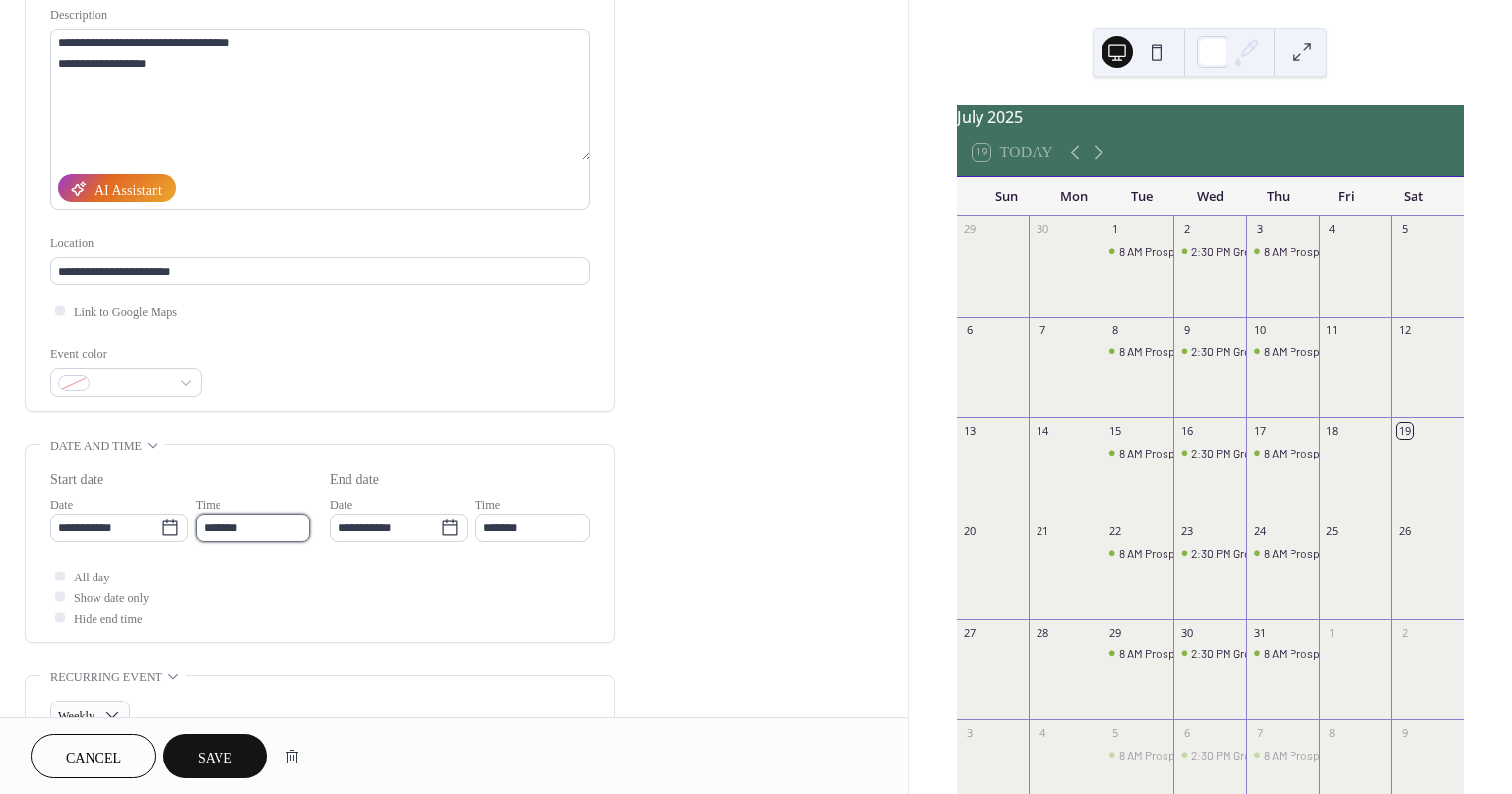 click on "*******" at bounding box center [253, 527] 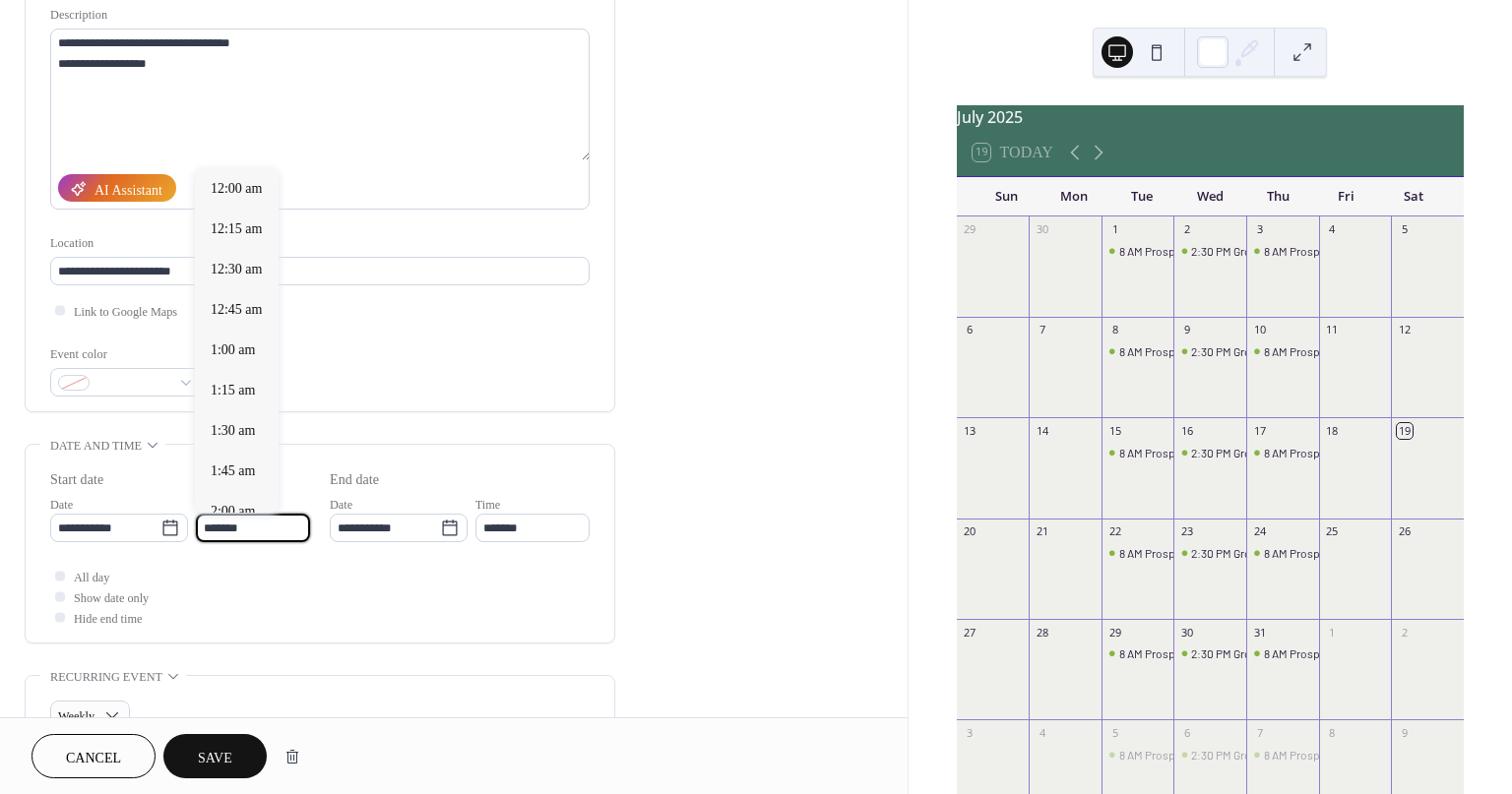 scroll, scrollTop: 2340, scrollLeft: 0, axis: vertical 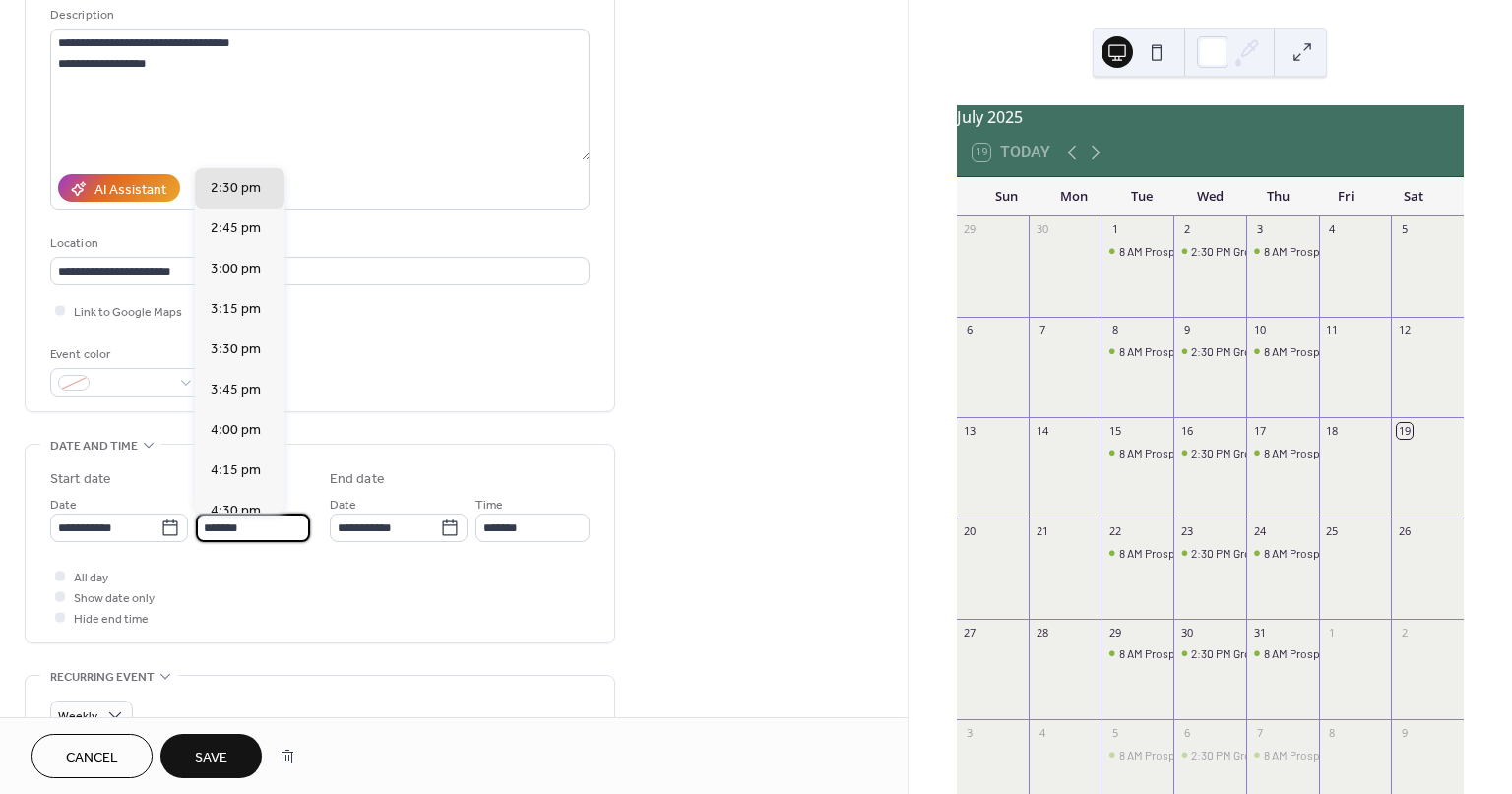 drag, startPoint x: 254, startPoint y: 527, endPoint x: 187, endPoint y: 515, distance: 68.0661 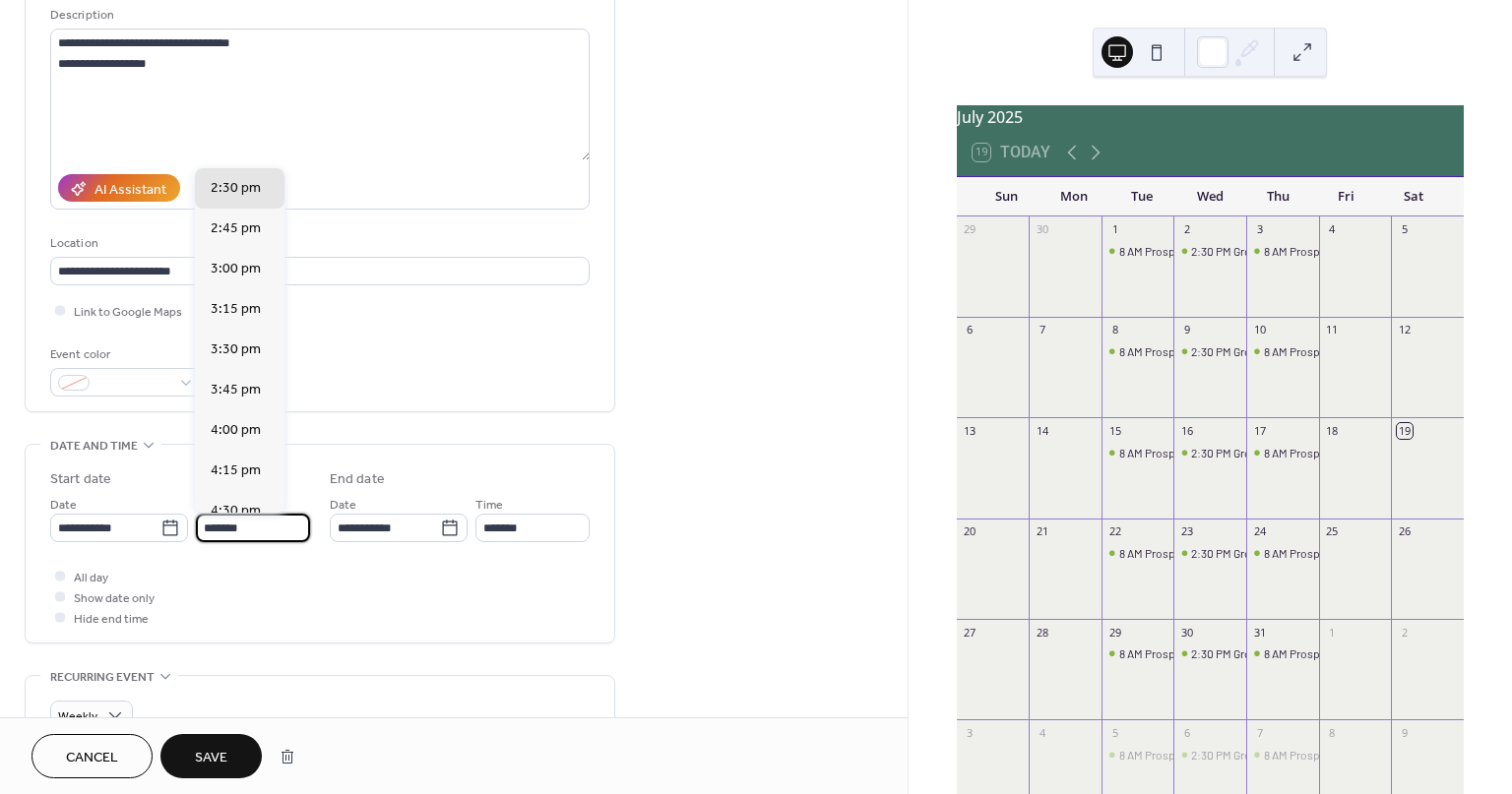 click on "**********" at bounding box center (180, 518) 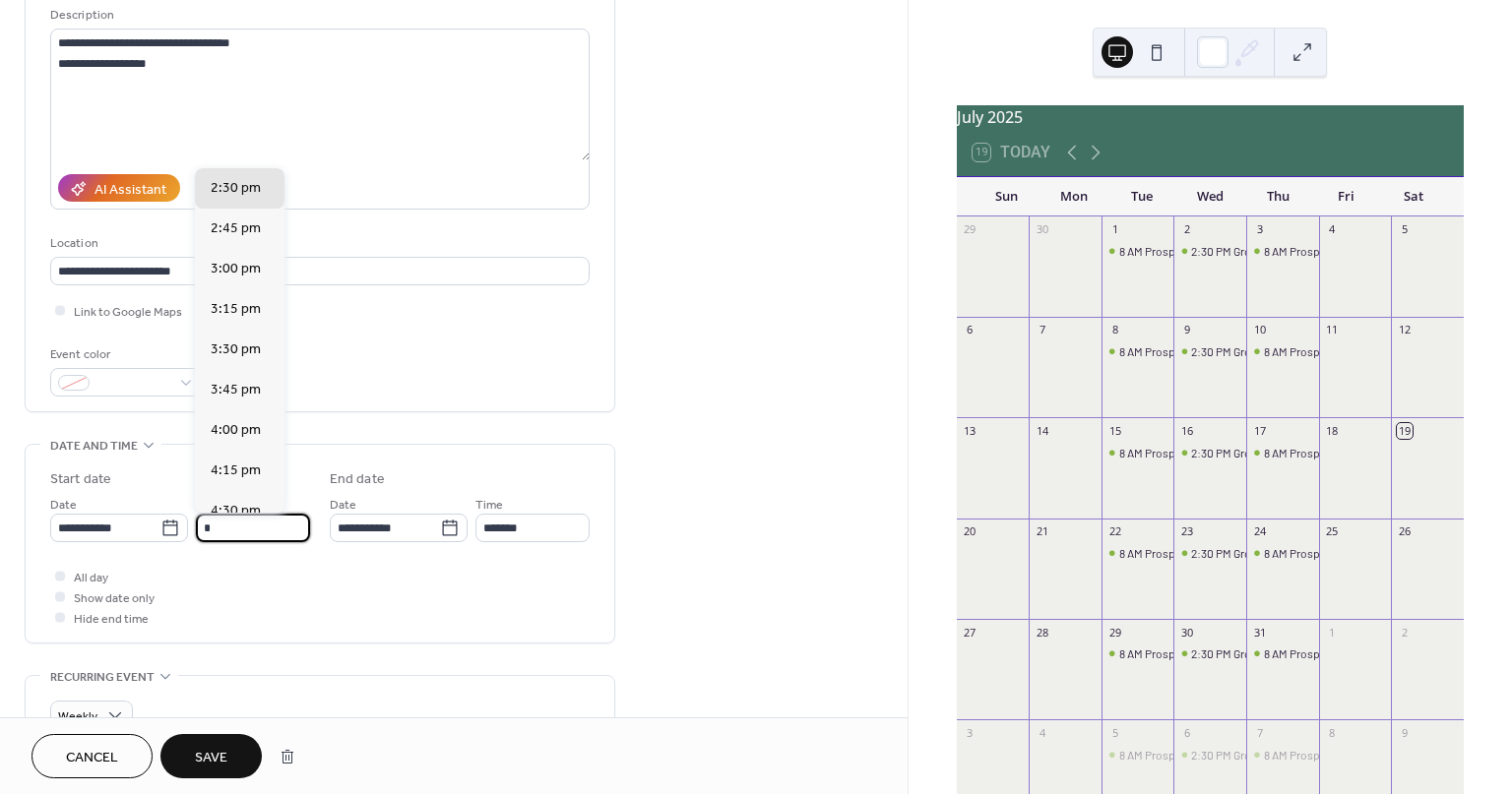 scroll, scrollTop: 1291, scrollLeft: 0, axis: vertical 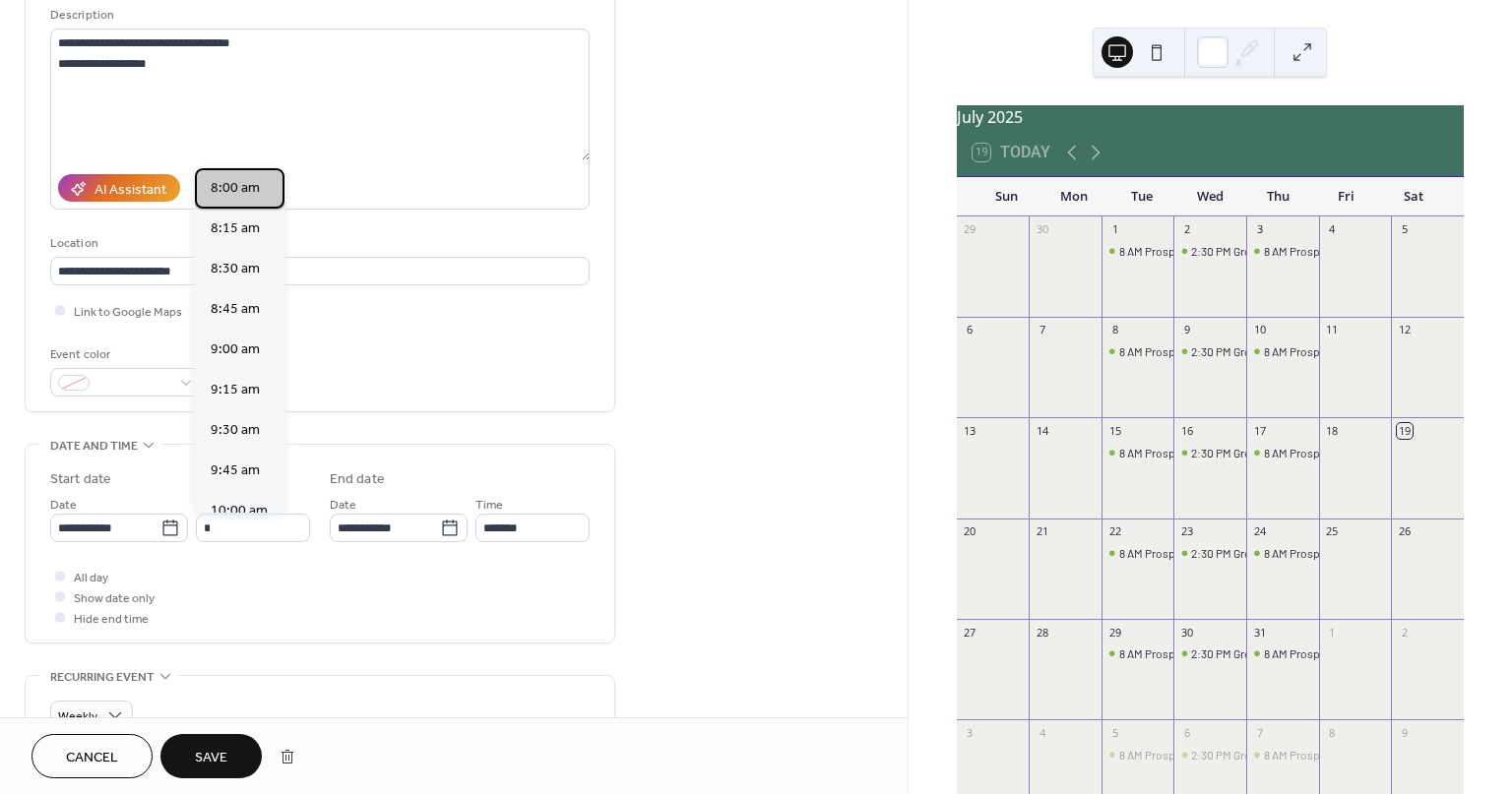 click on "8:00 am" at bounding box center [235, 187] 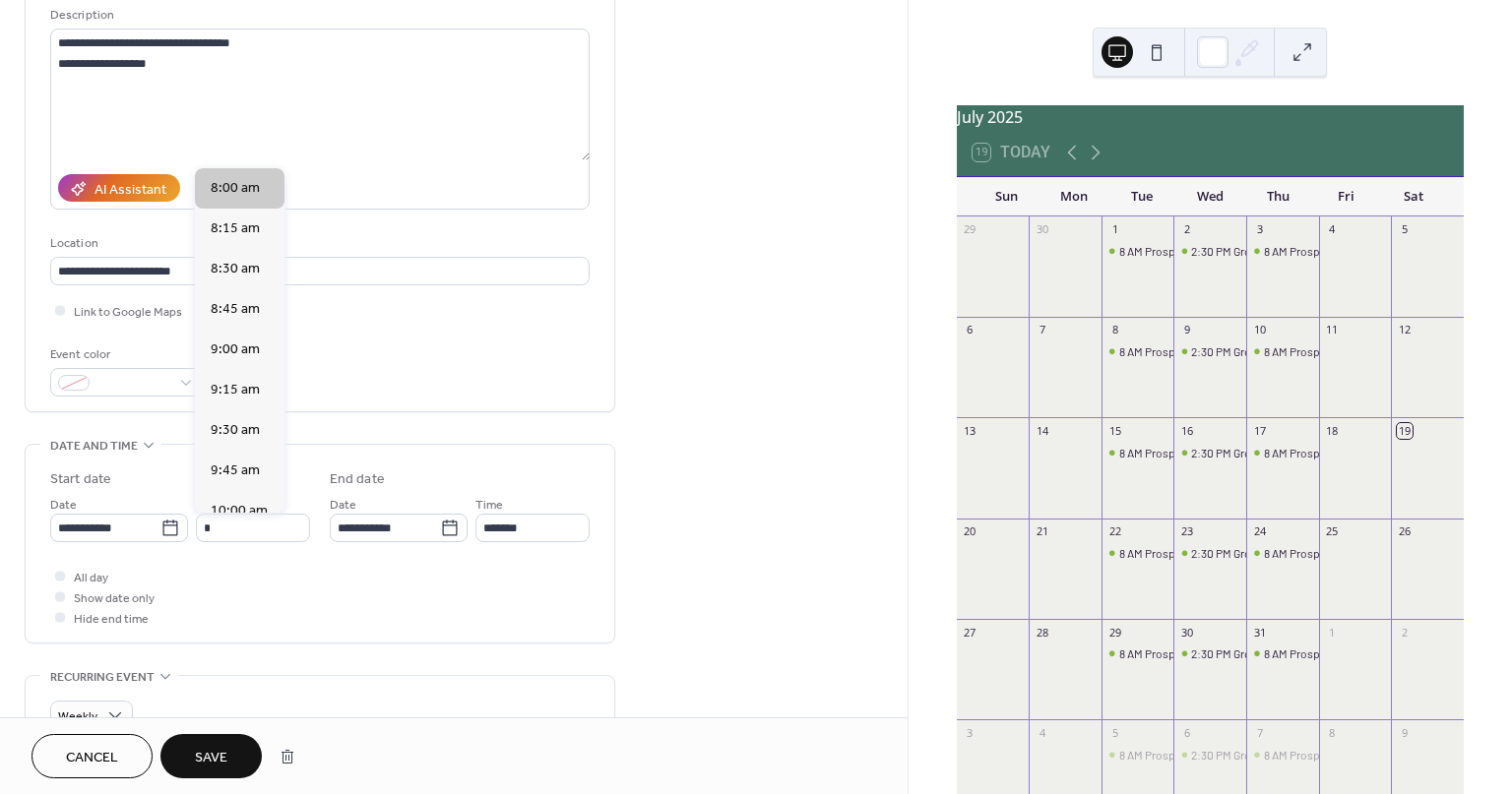 type on "*******" 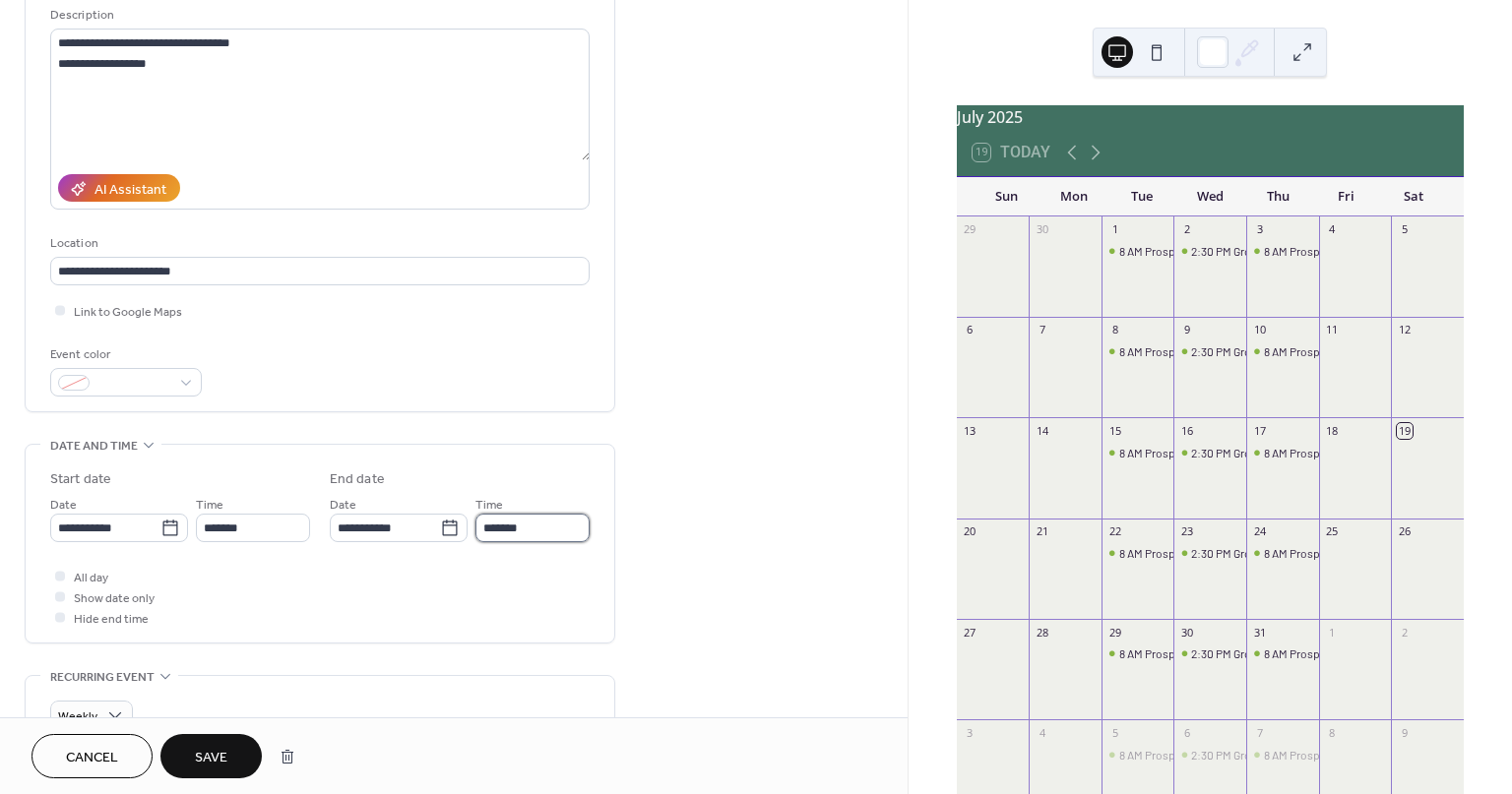 click on "*******" at bounding box center (533, 527) 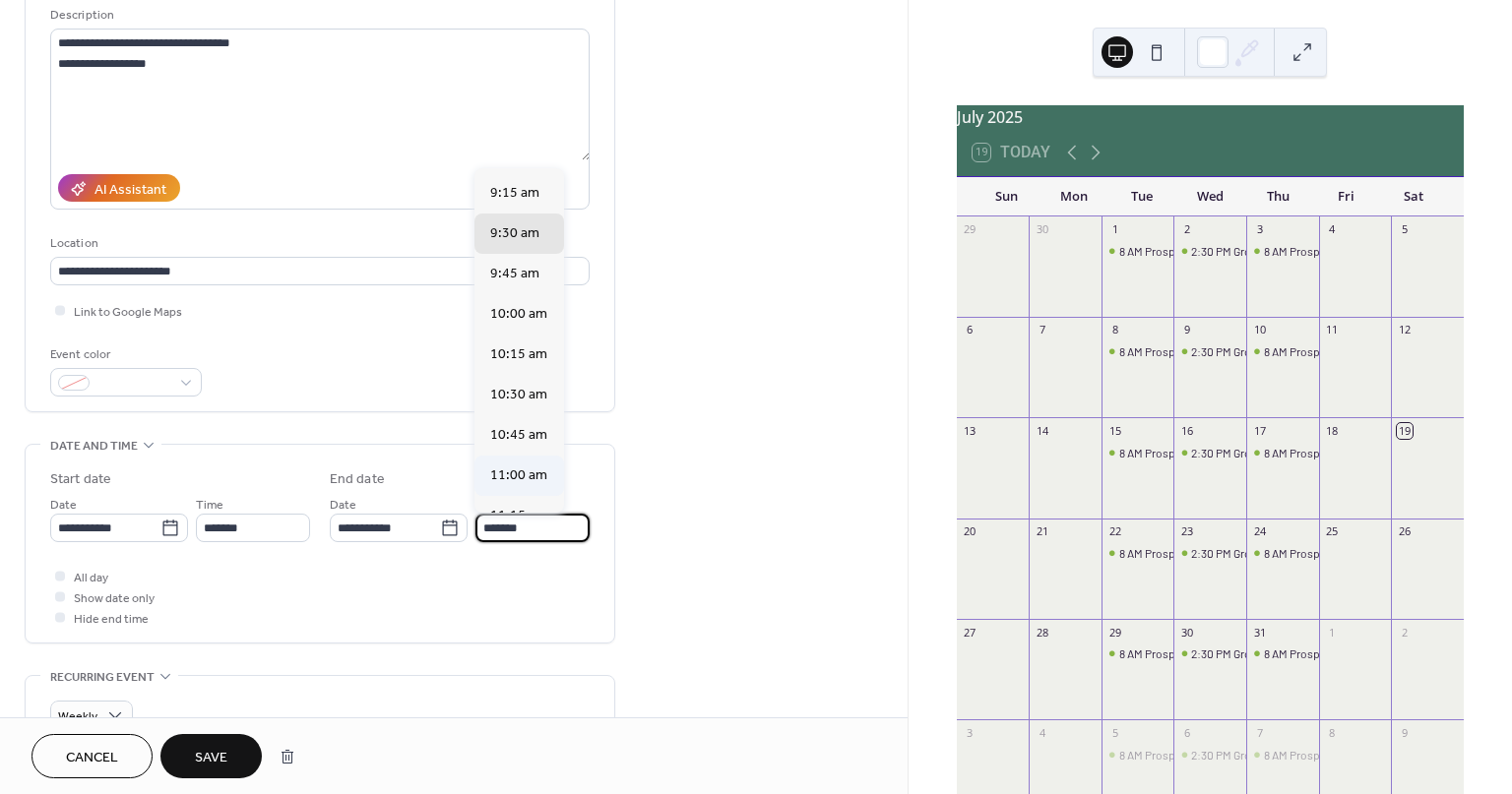 scroll, scrollTop: 197, scrollLeft: 0, axis: vertical 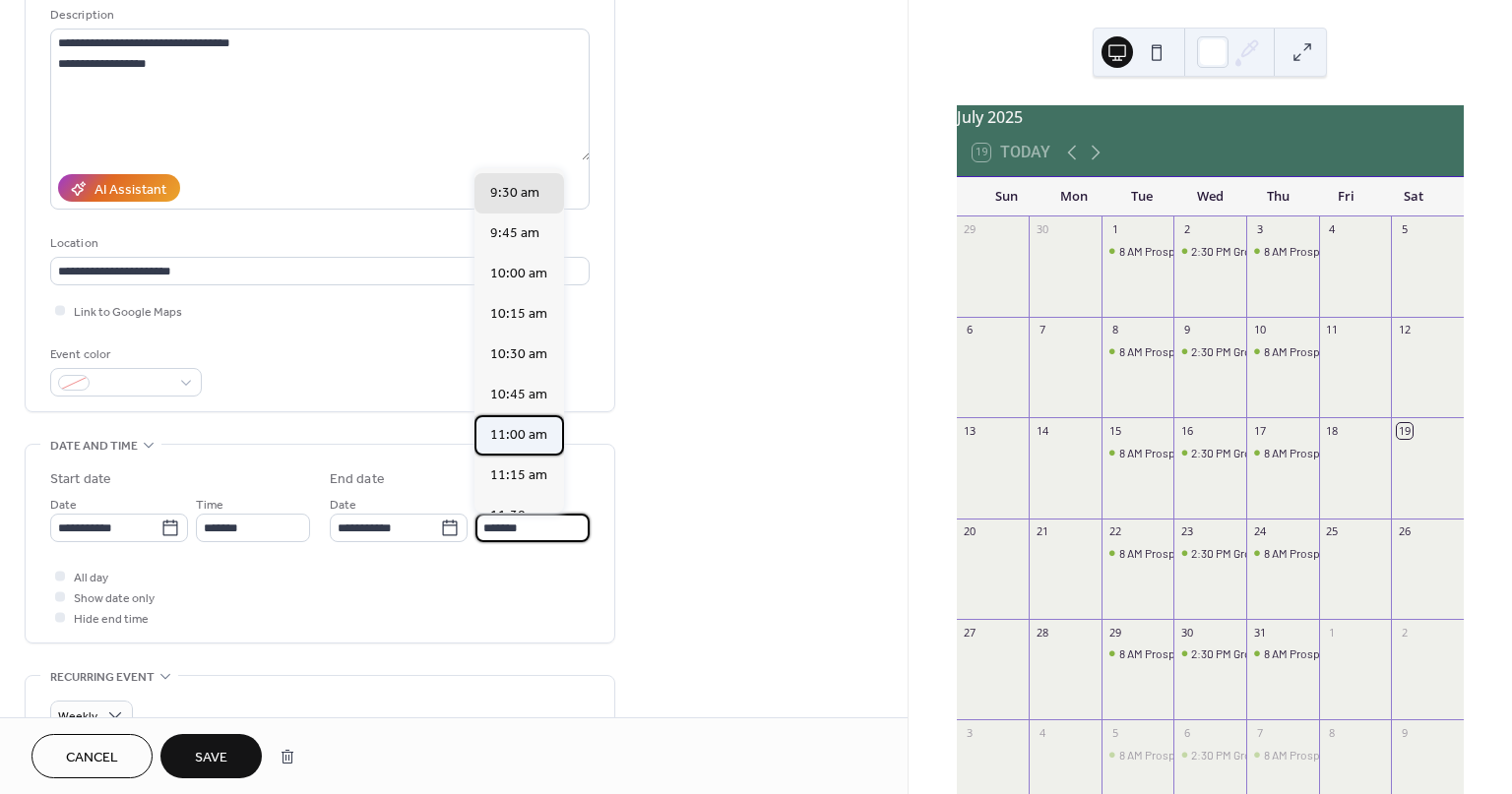click on "11:00 am" at bounding box center [519, 434] 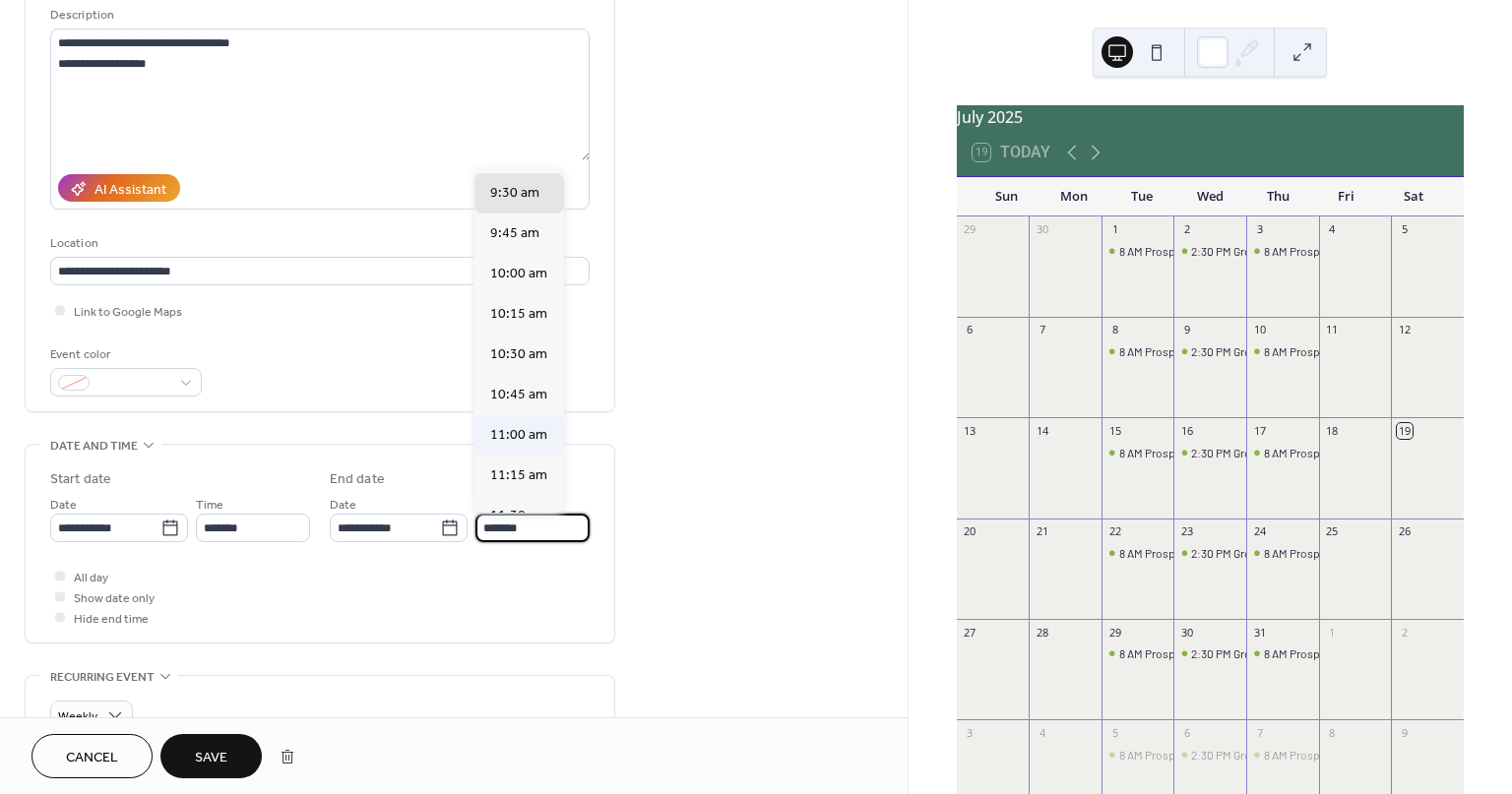 type on "********" 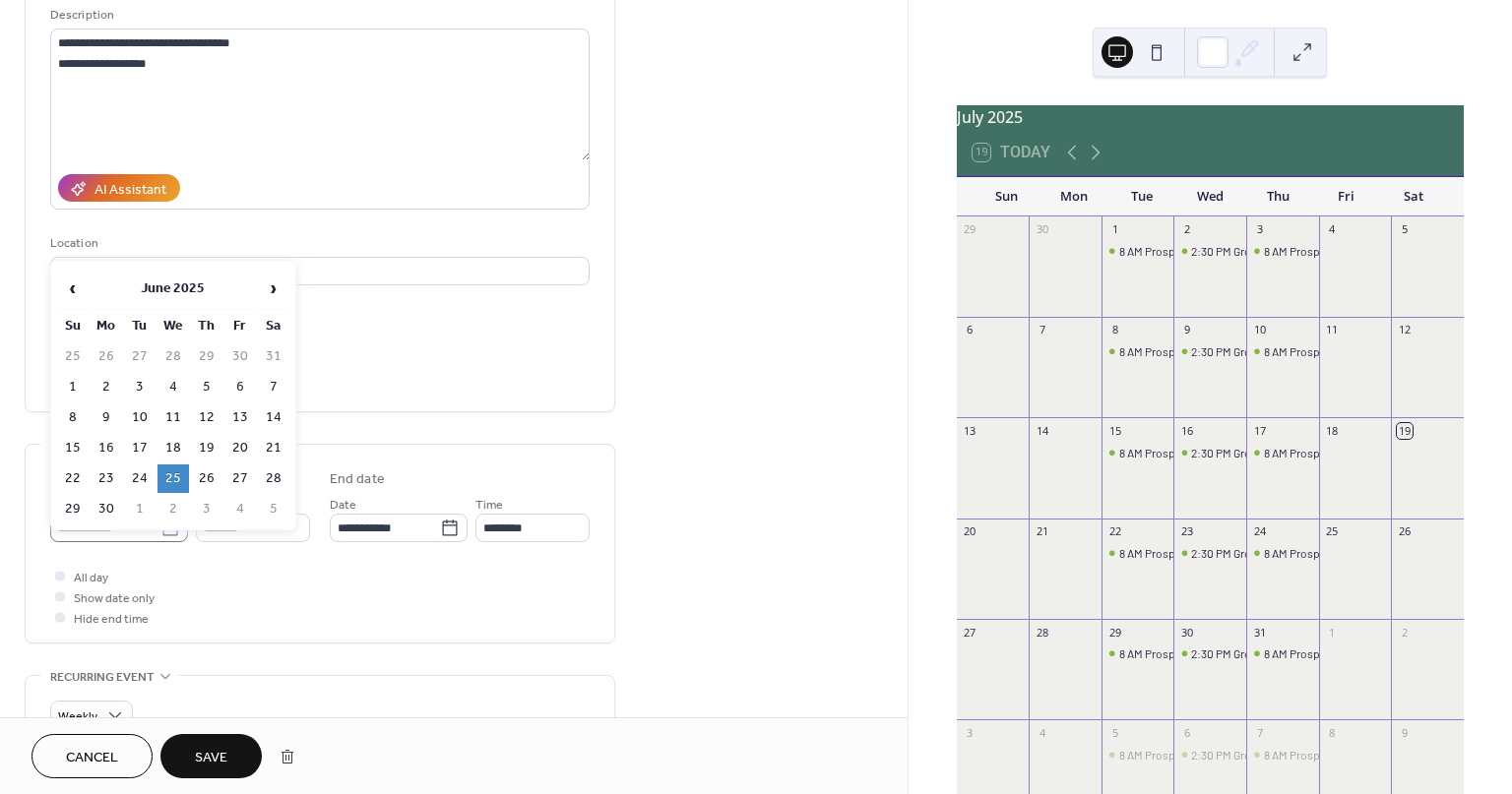 click on "**********" at bounding box center [756, 397] 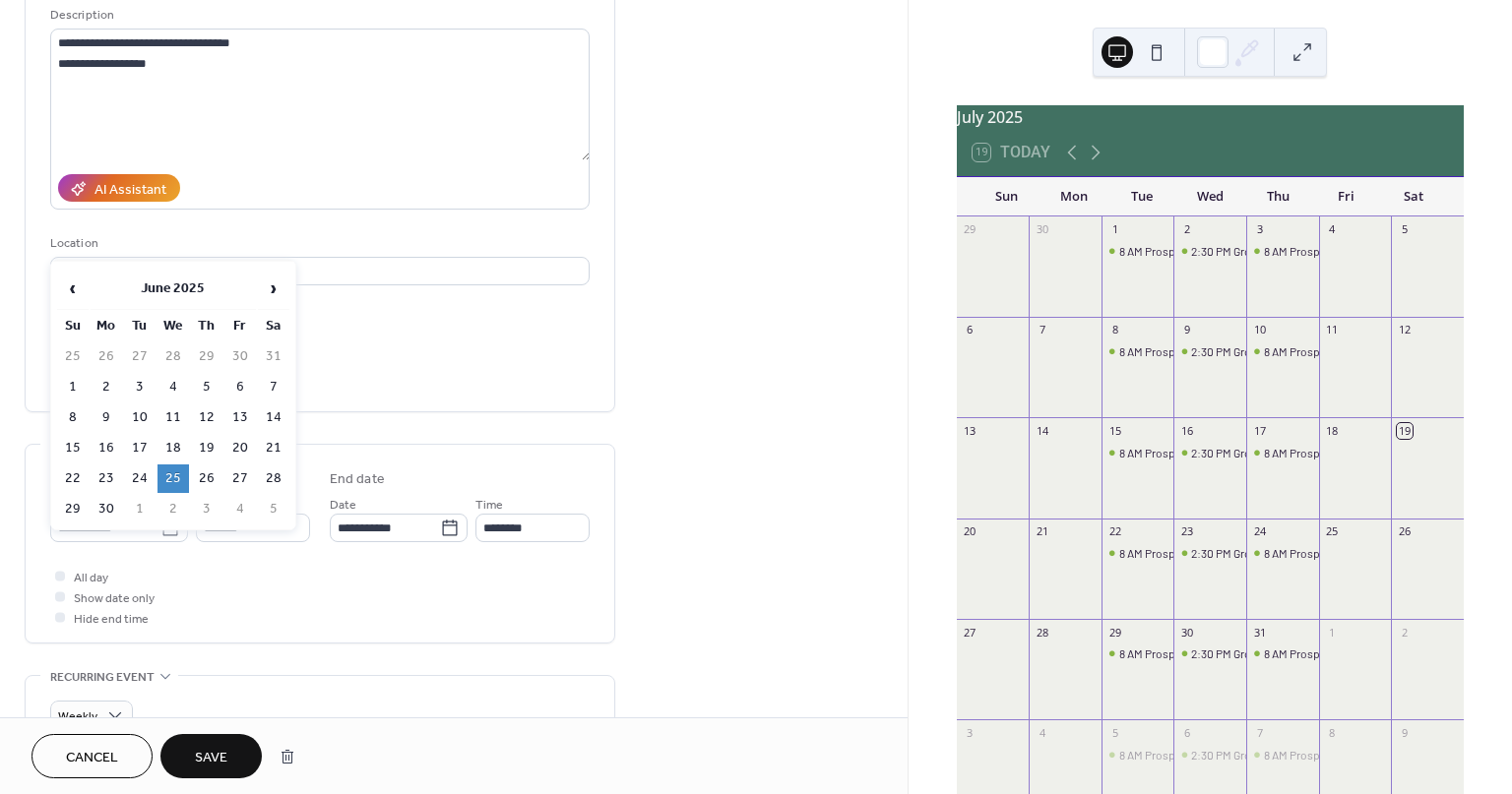 click on "25" at bounding box center [173, 478] 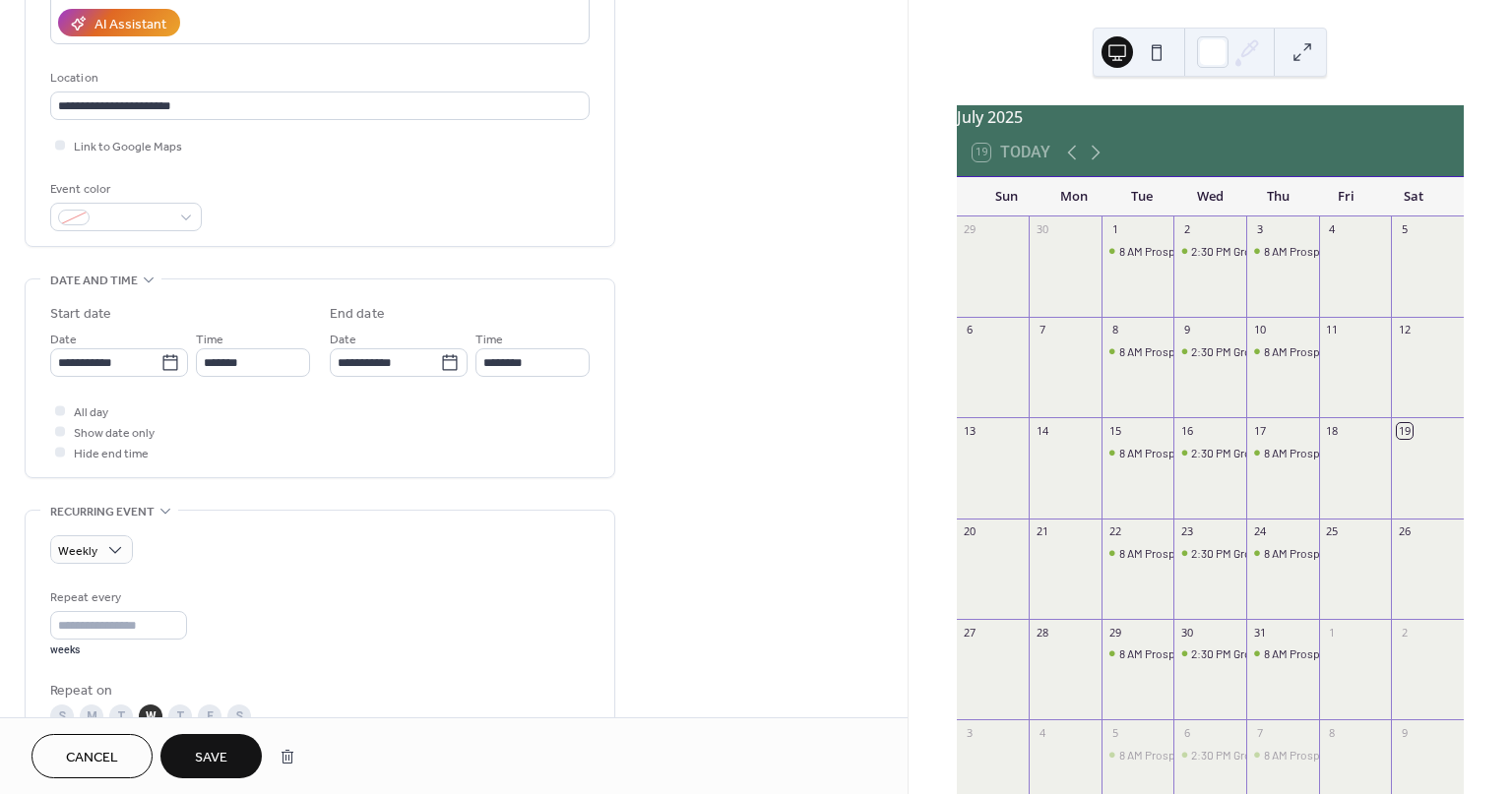 scroll, scrollTop: 394, scrollLeft: 0, axis: vertical 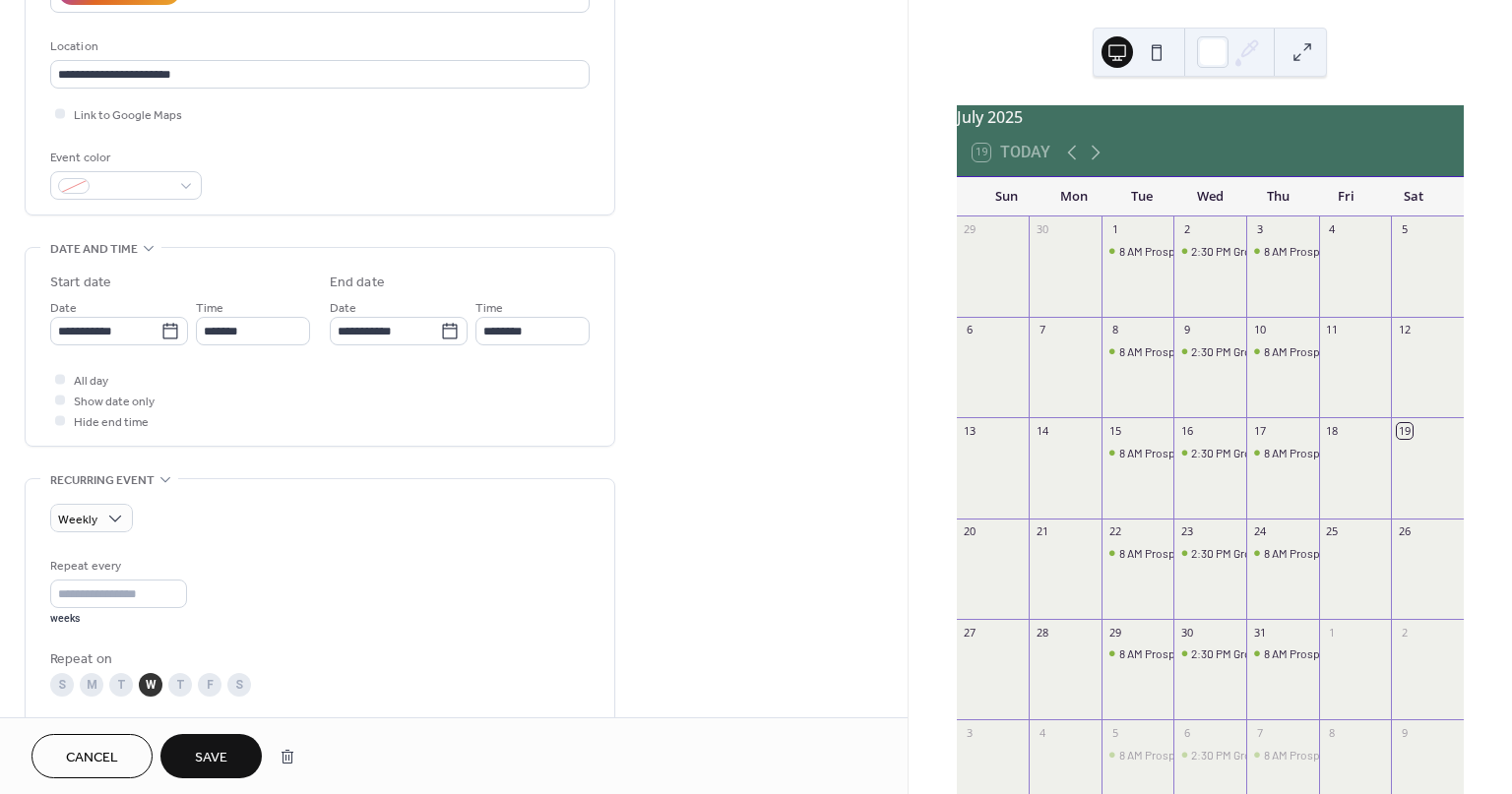 click on "Save" at bounding box center (211, 758) 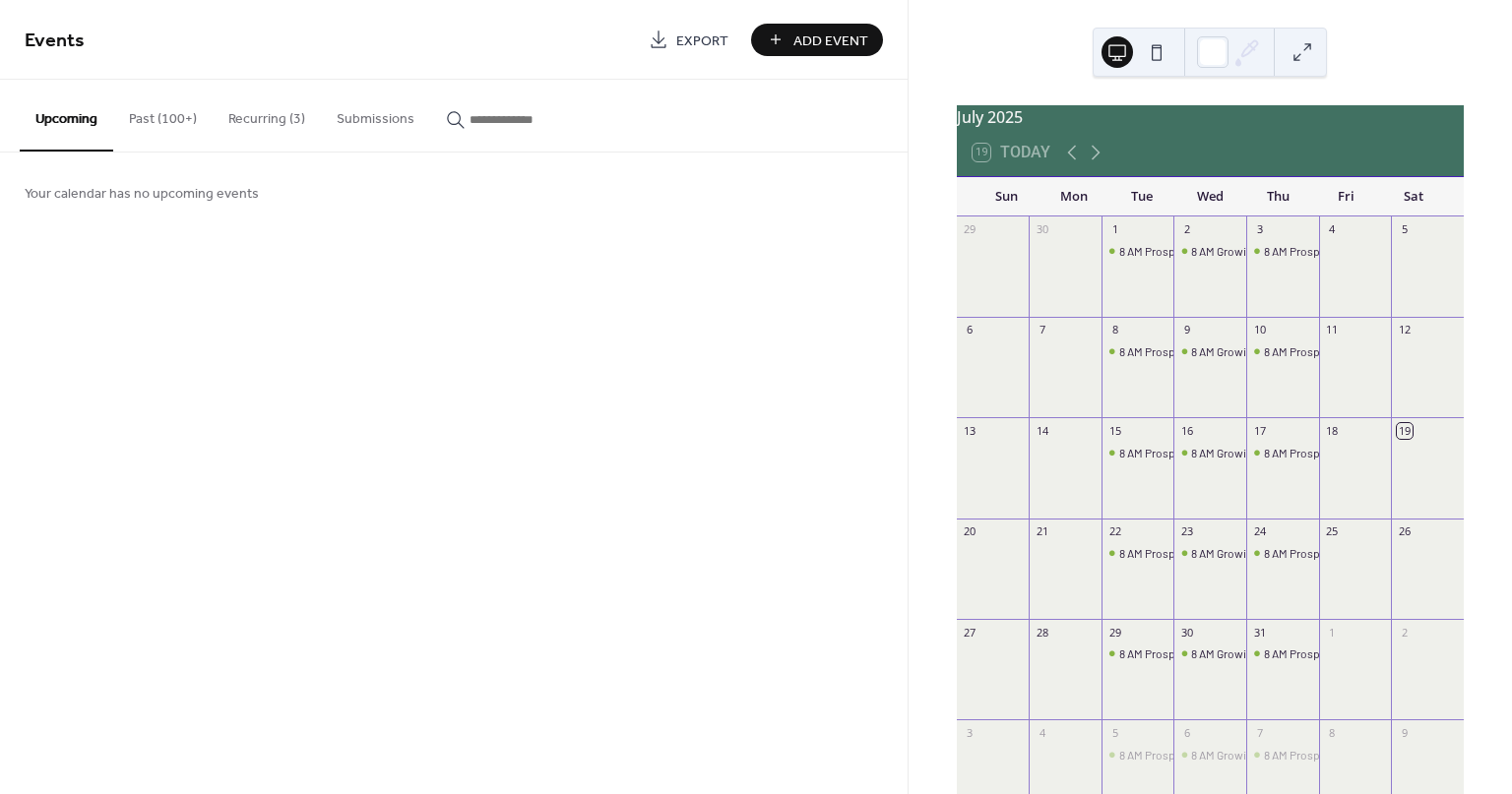 click on "Add Event" at bounding box center [831, 40] 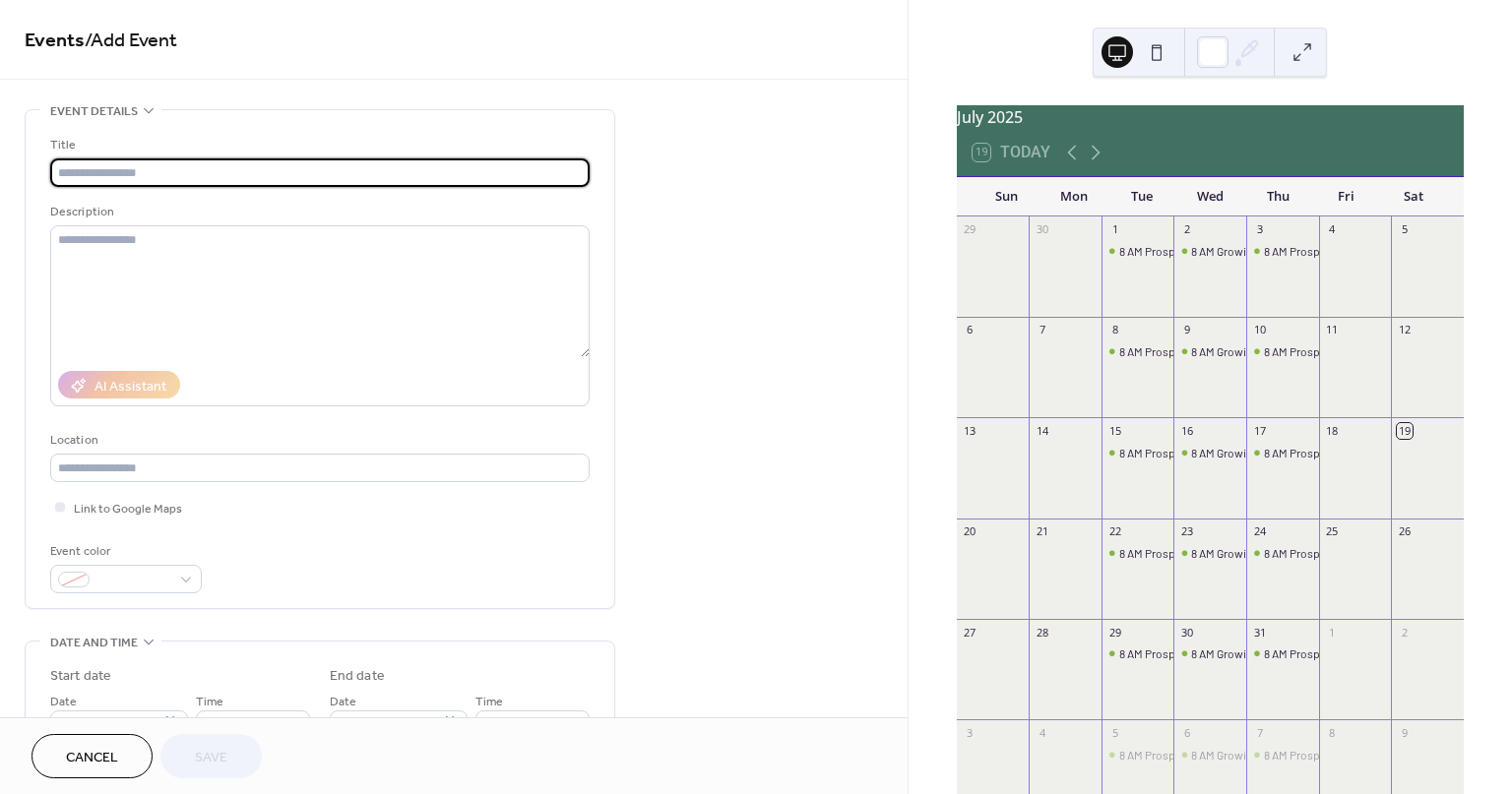click at bounding box center (320, 172) 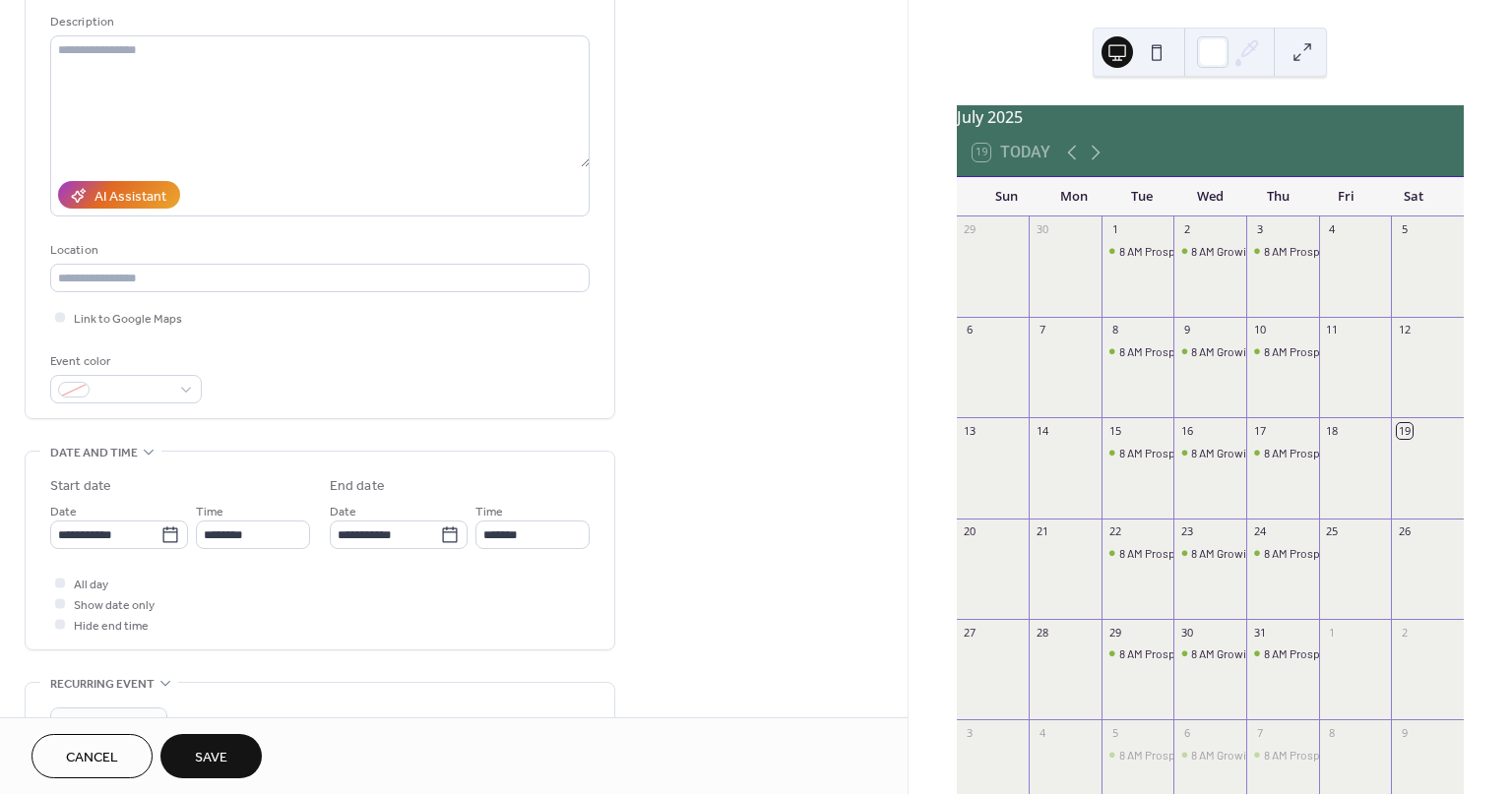 scroll, scrollTop: 197, scrollLeft: 0, axis: vertical 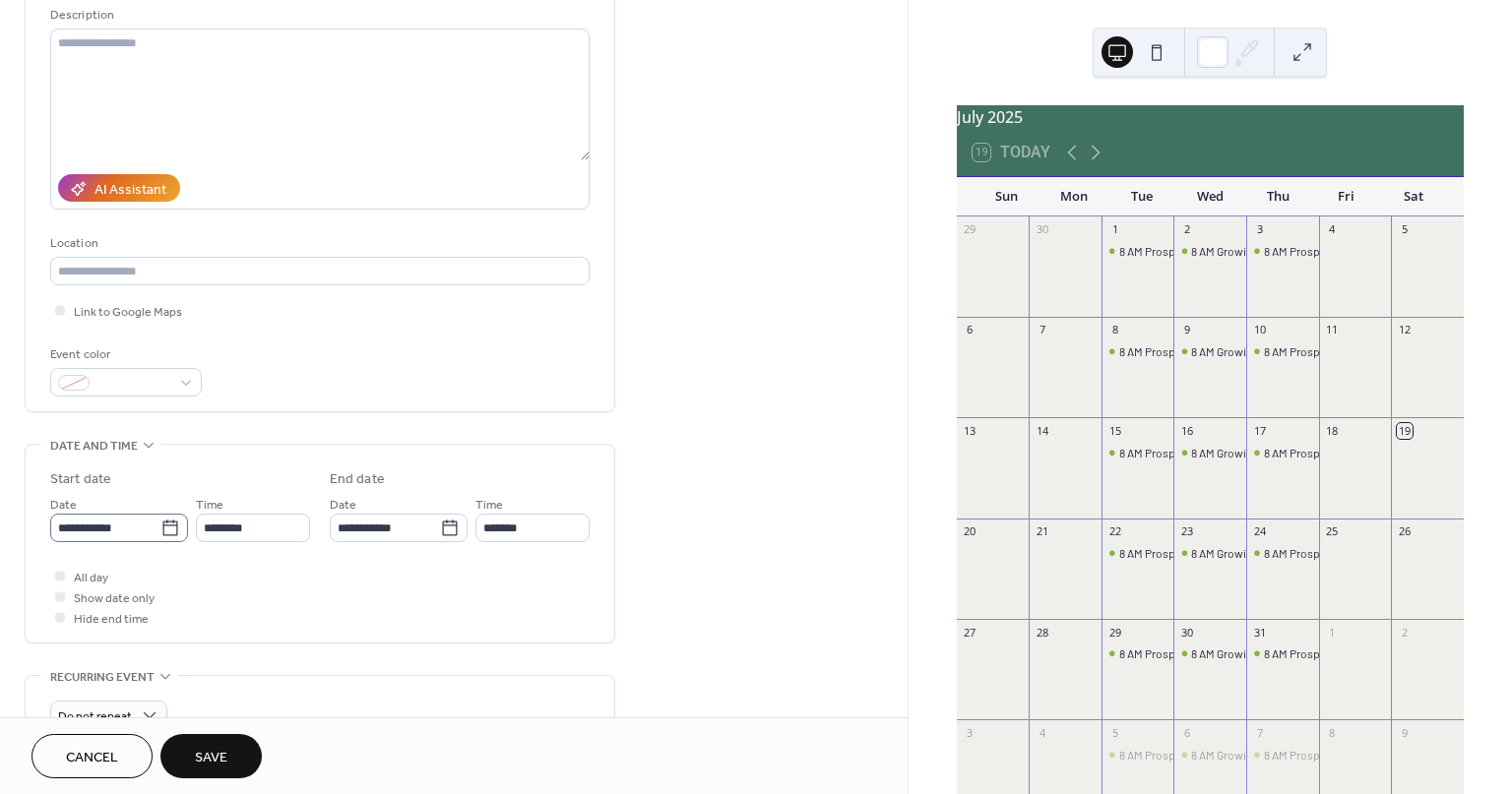 type on "**********" 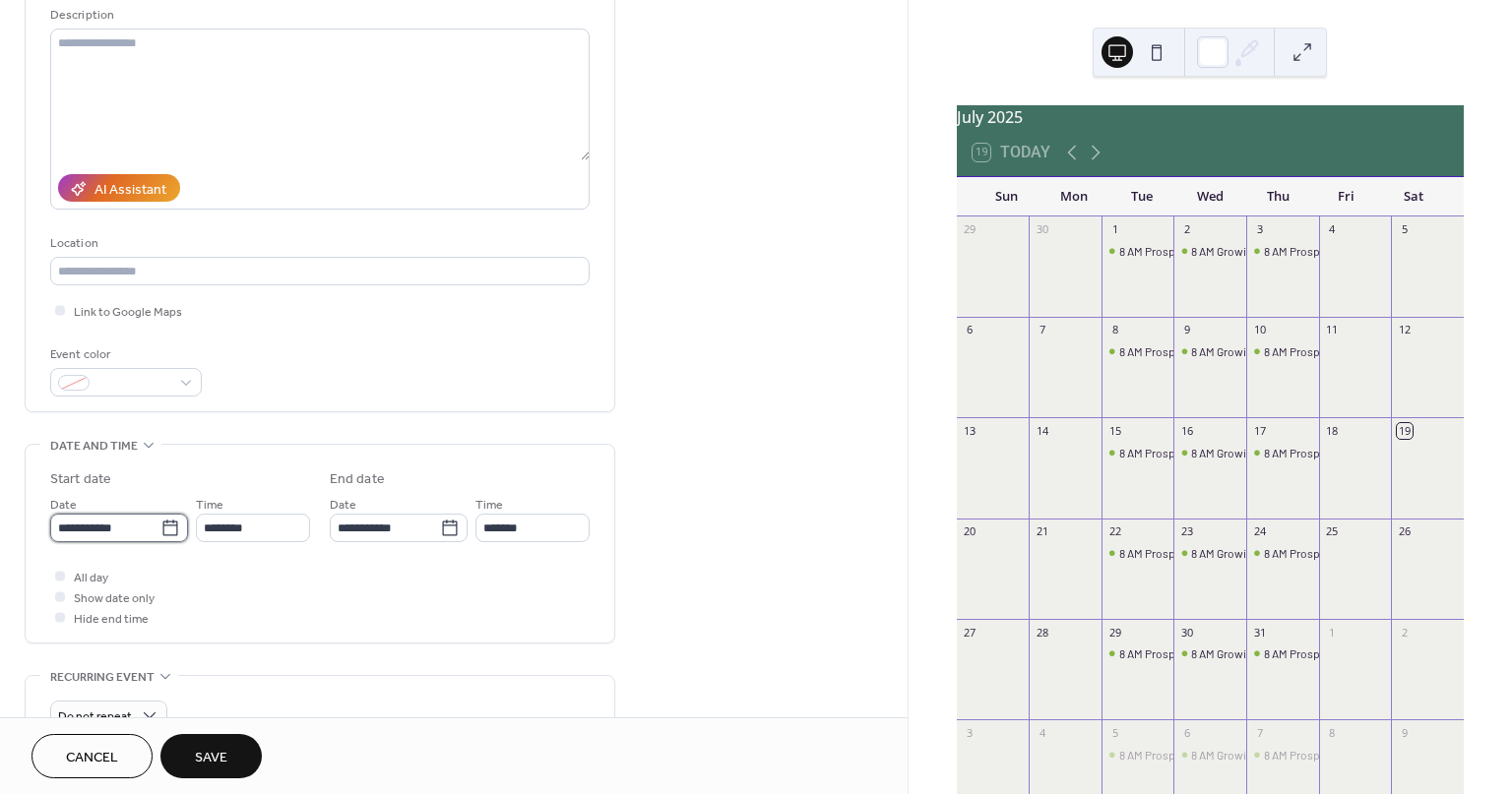 click on "**********" at bounding box center (105, 527) 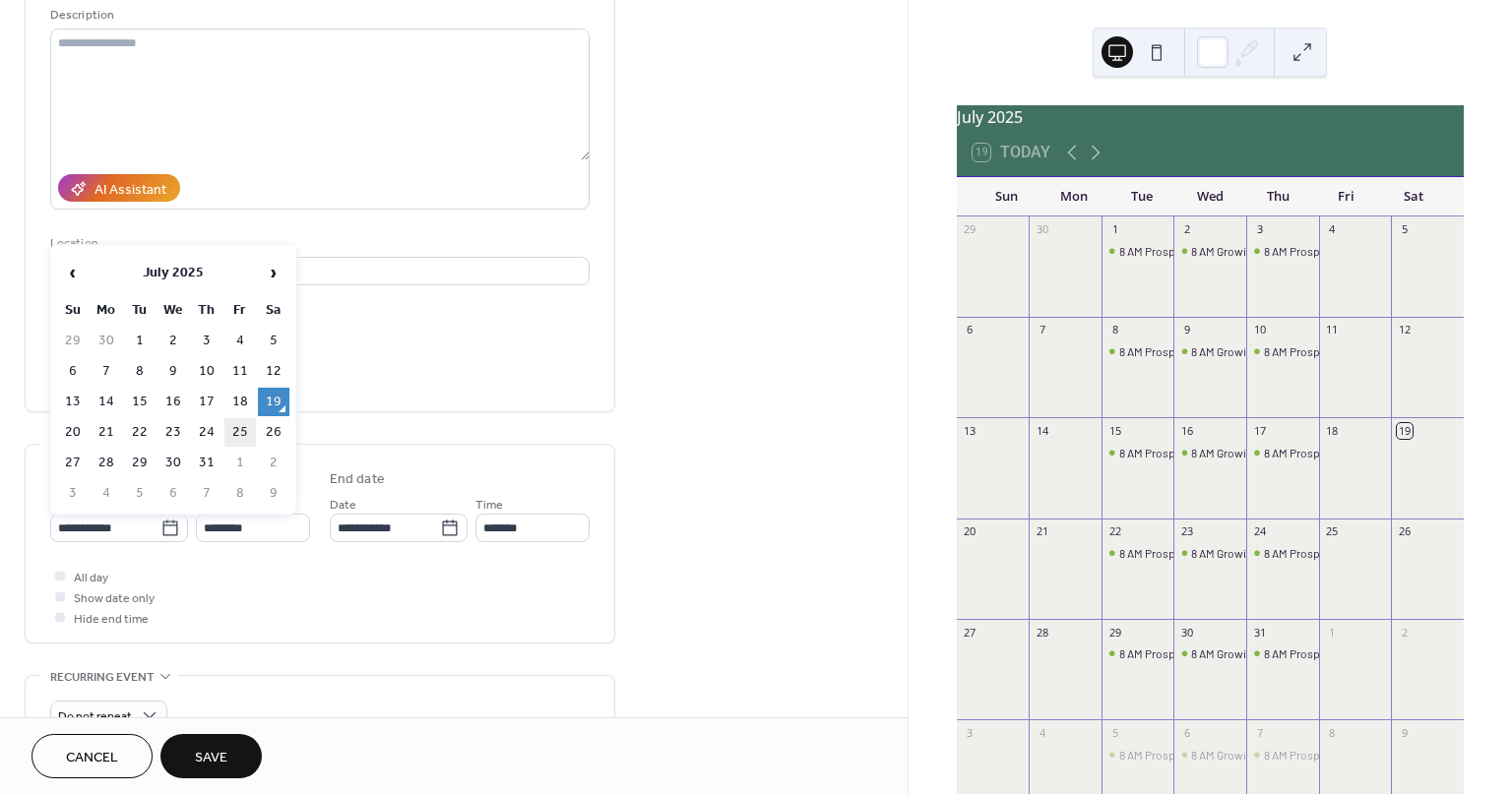 click on "25" at bounding box center (240, 432) 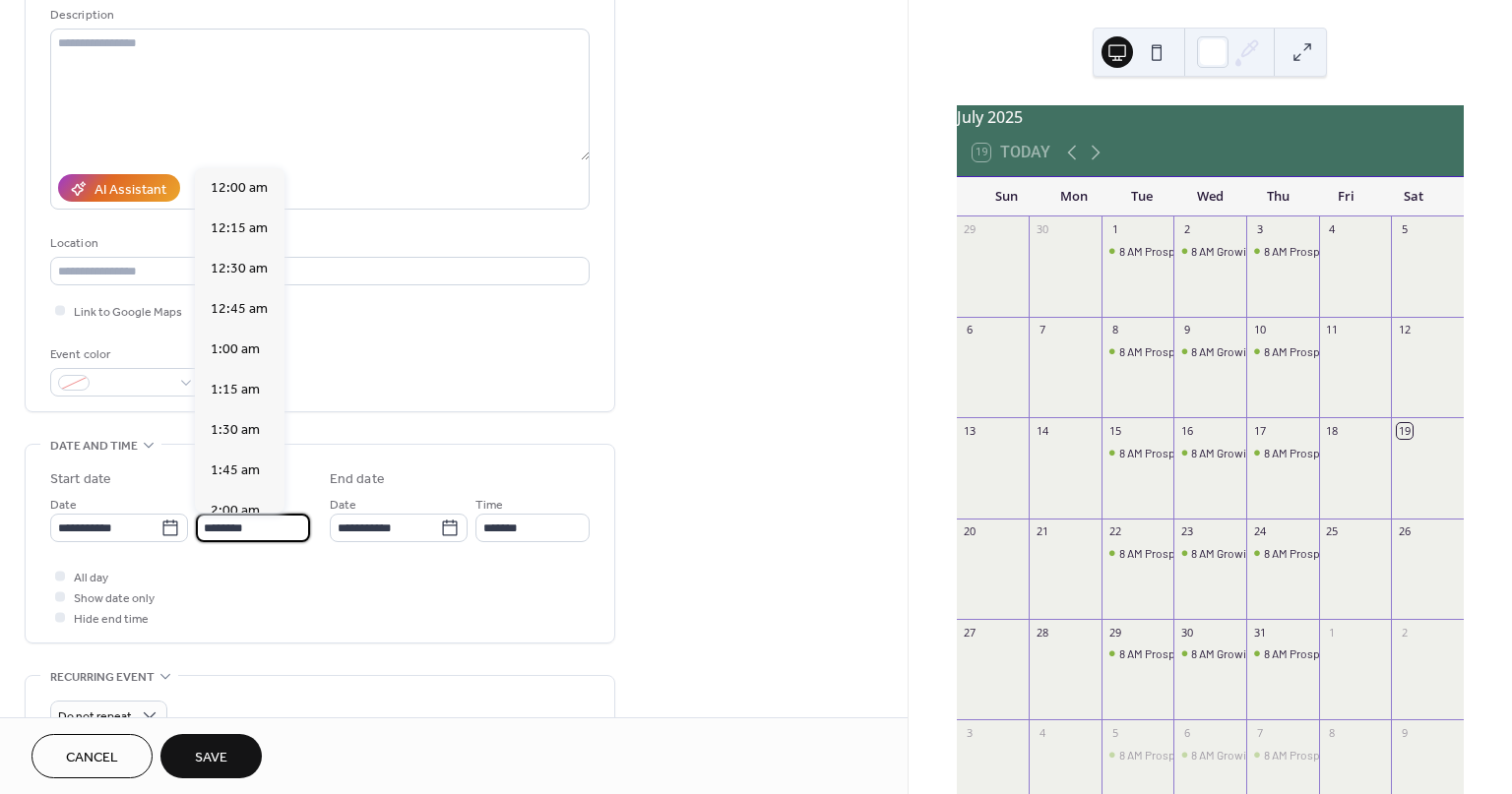 click on "********" at bounding box center [253, 527] 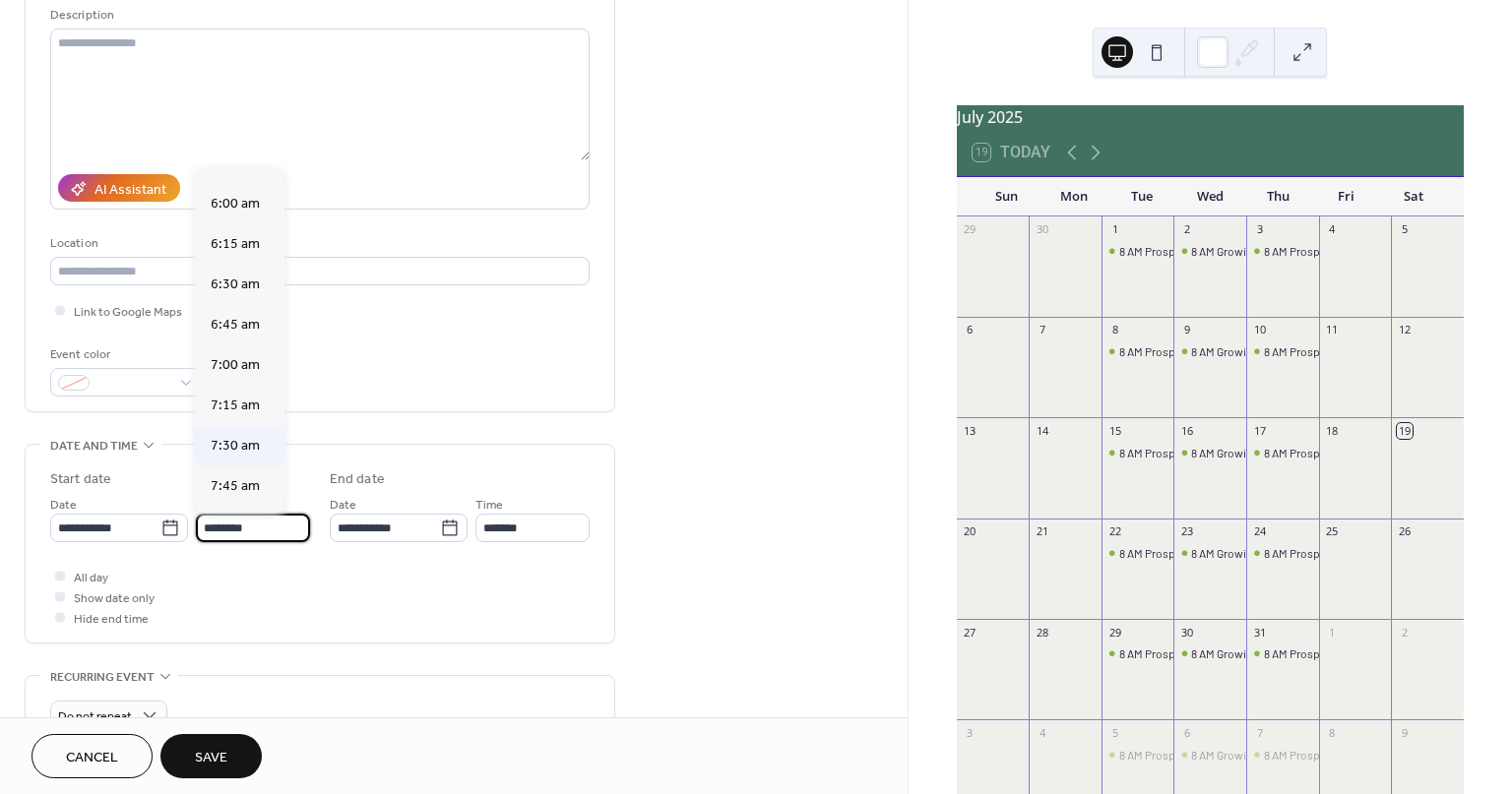 scroll, scrollTop: 1149, scrollLeft: 0, axis: vertical 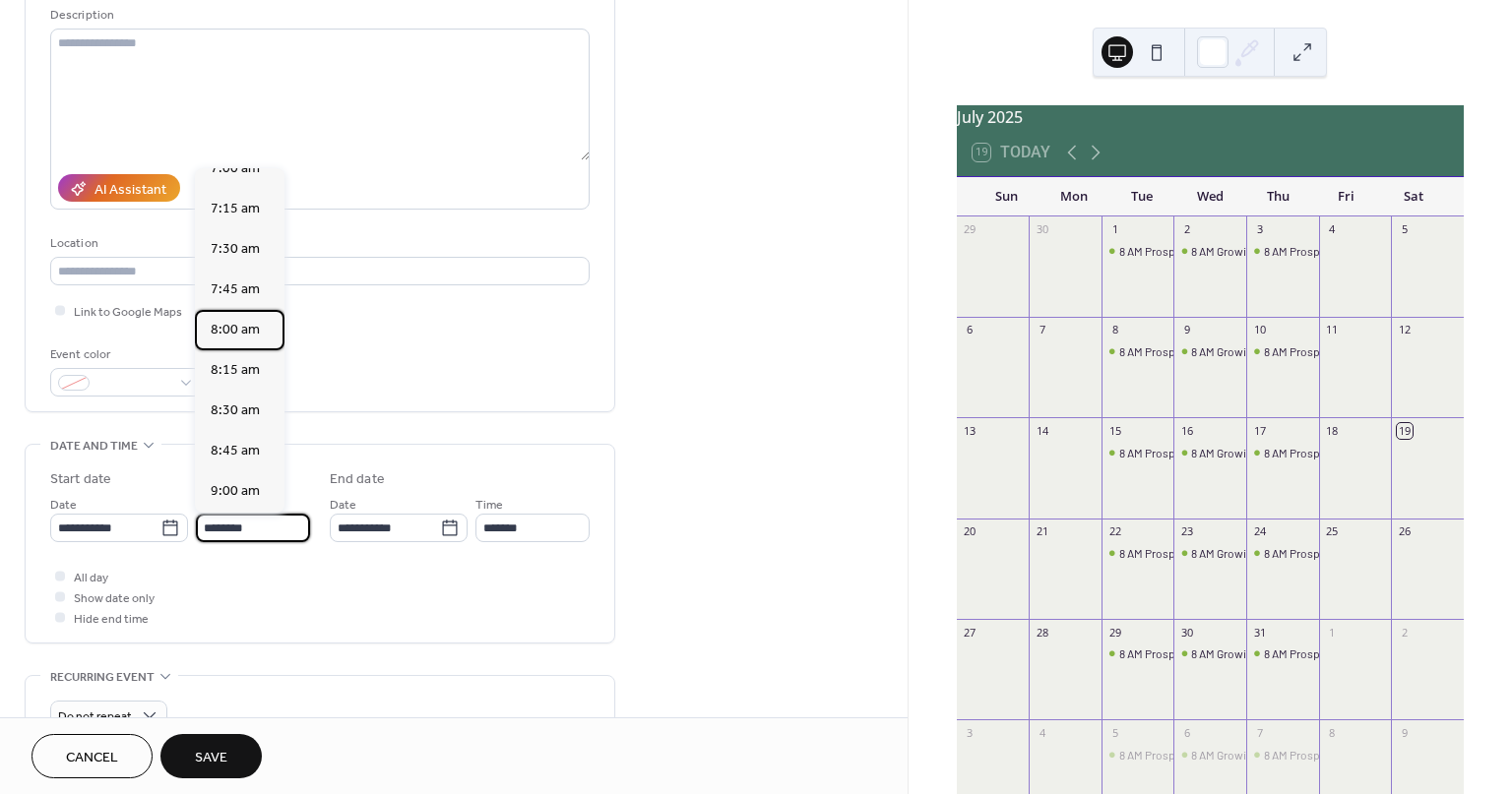 click on "8:00 am" at bounding box center (235, 329) 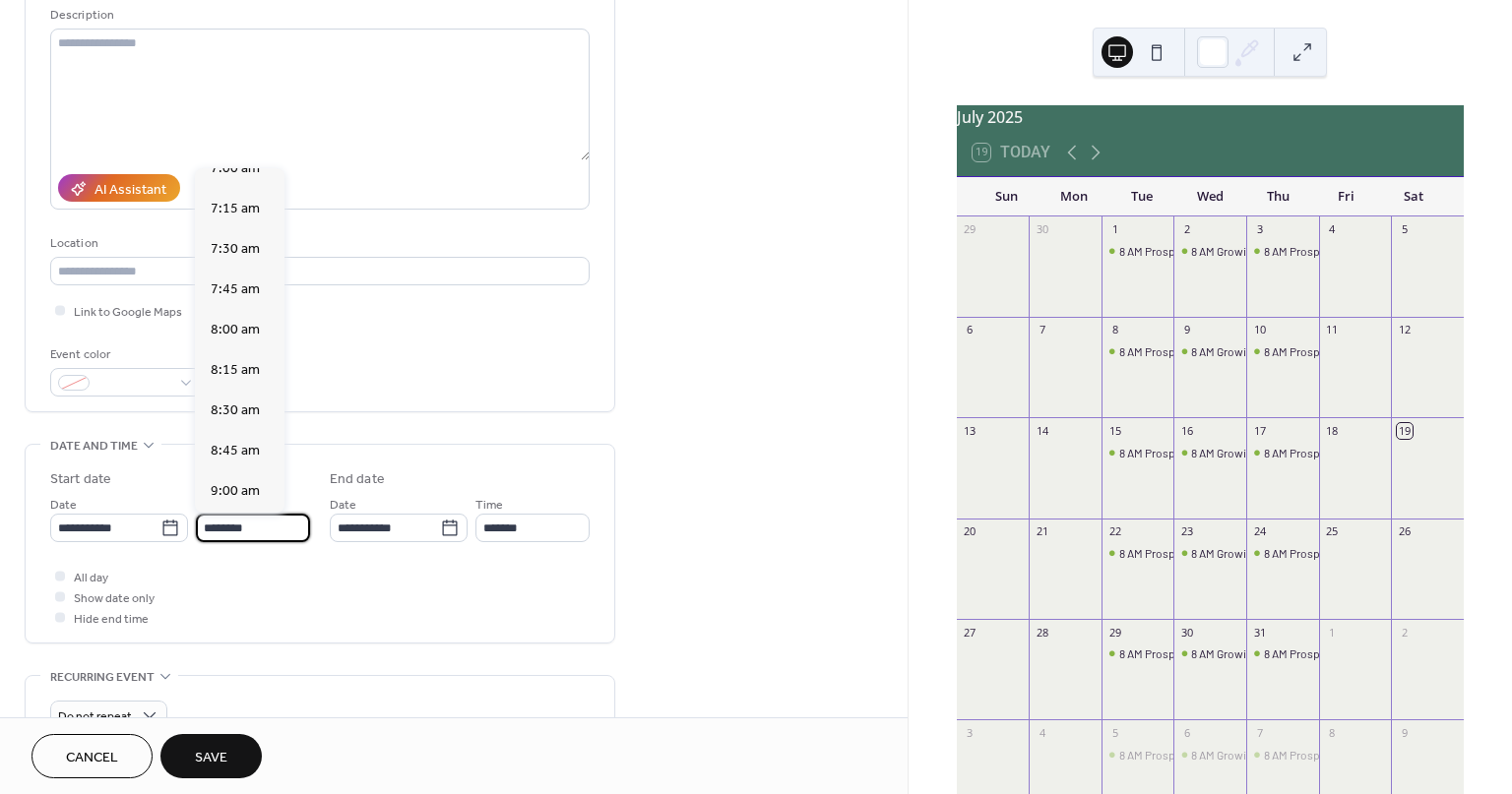 type on "*******" 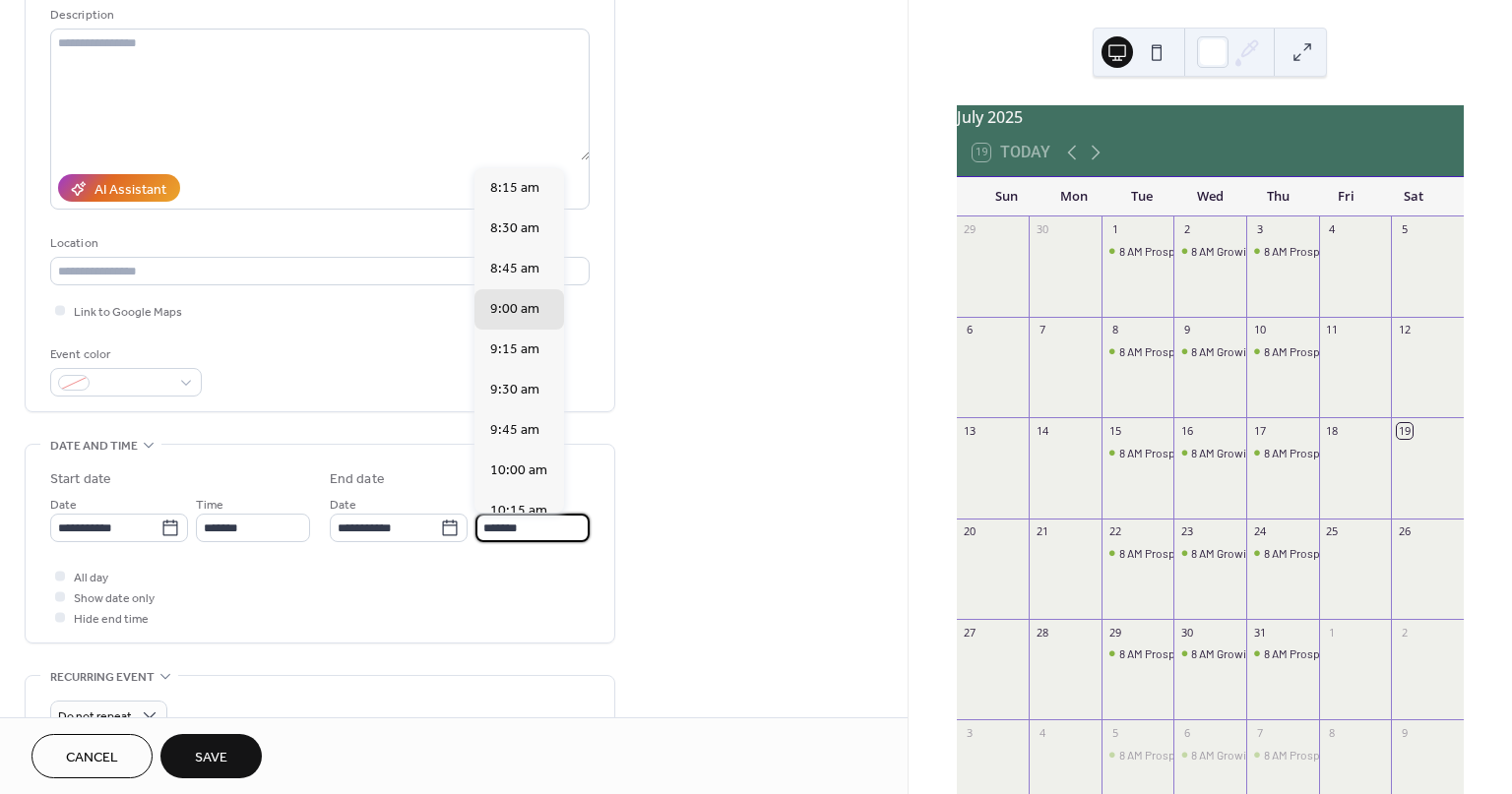 click on "*******" at bounding box center (533, 527) 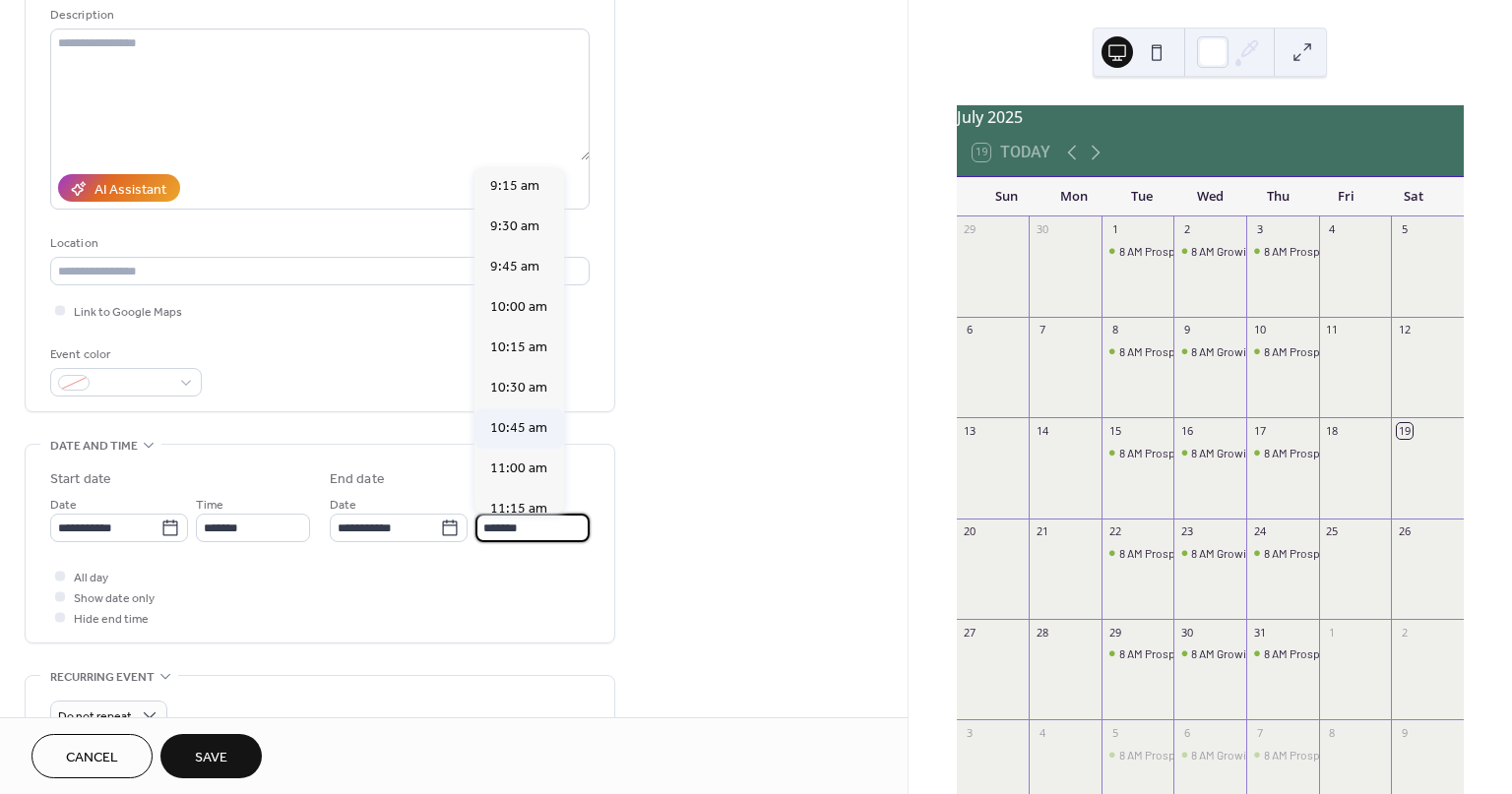 scroll, scrollTop: 197, scrollLeft: 0, axis: vertical 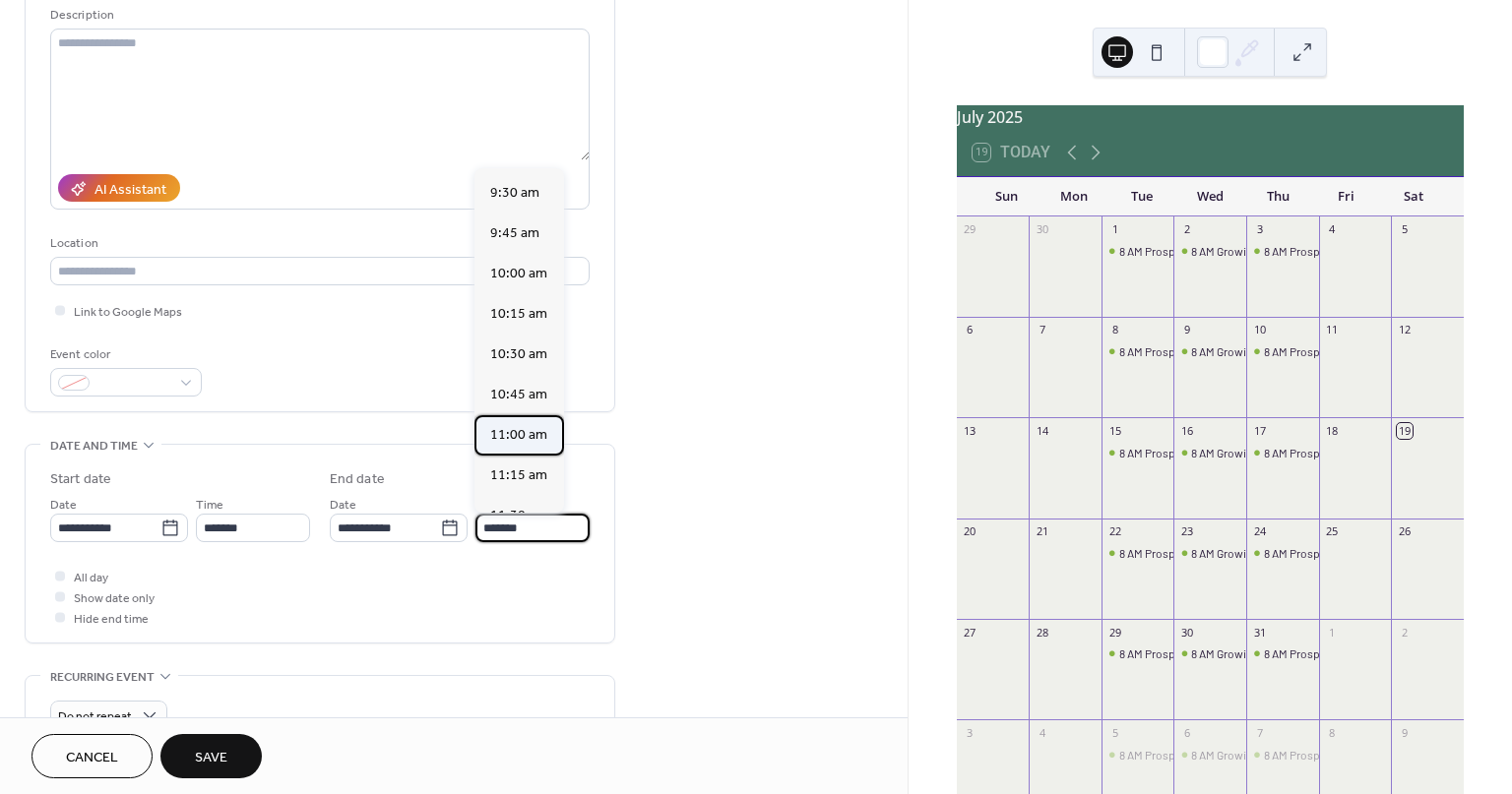 click on "11:00 am" at bounding box center (519, 434) 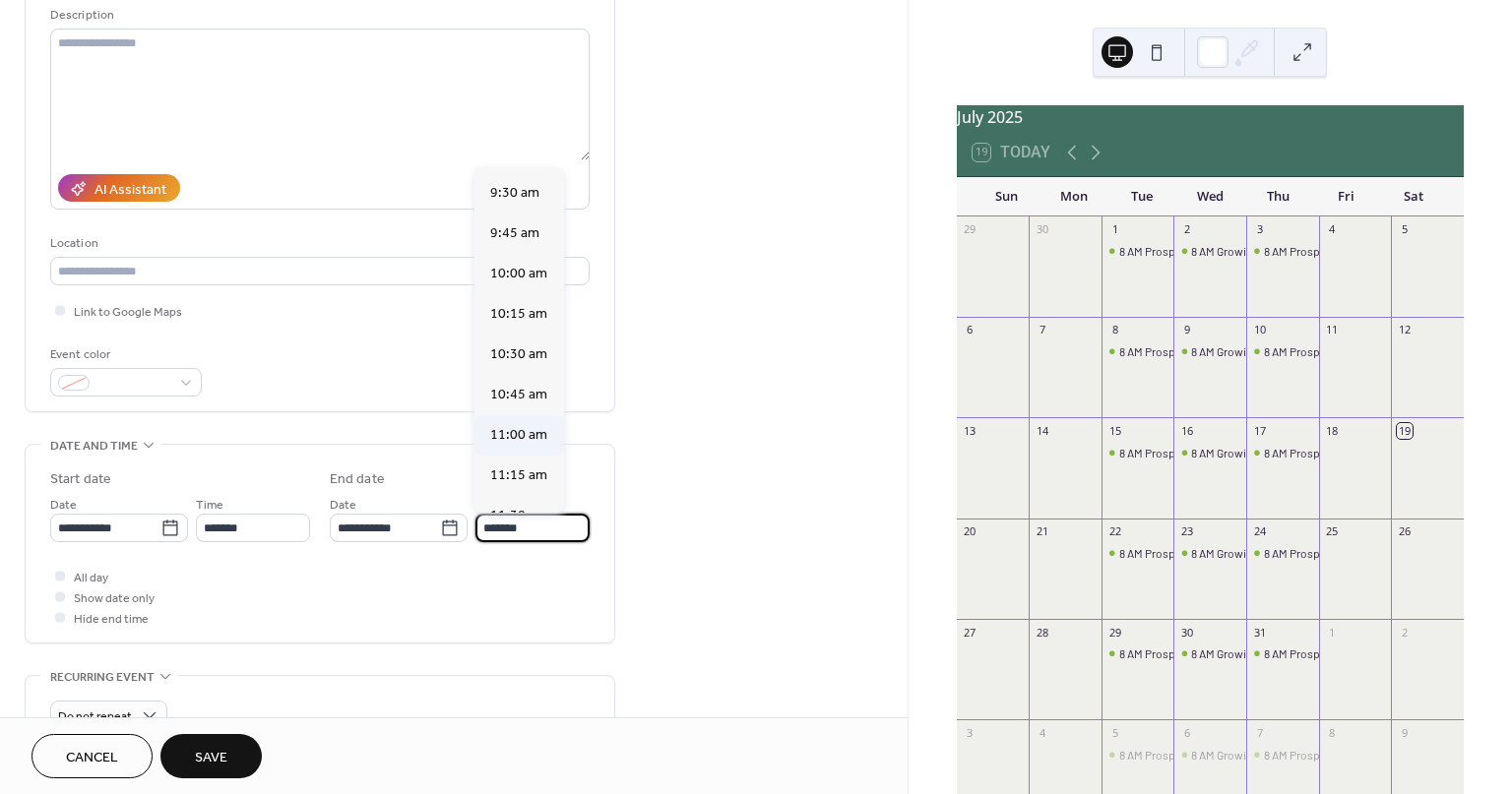 type on "********" 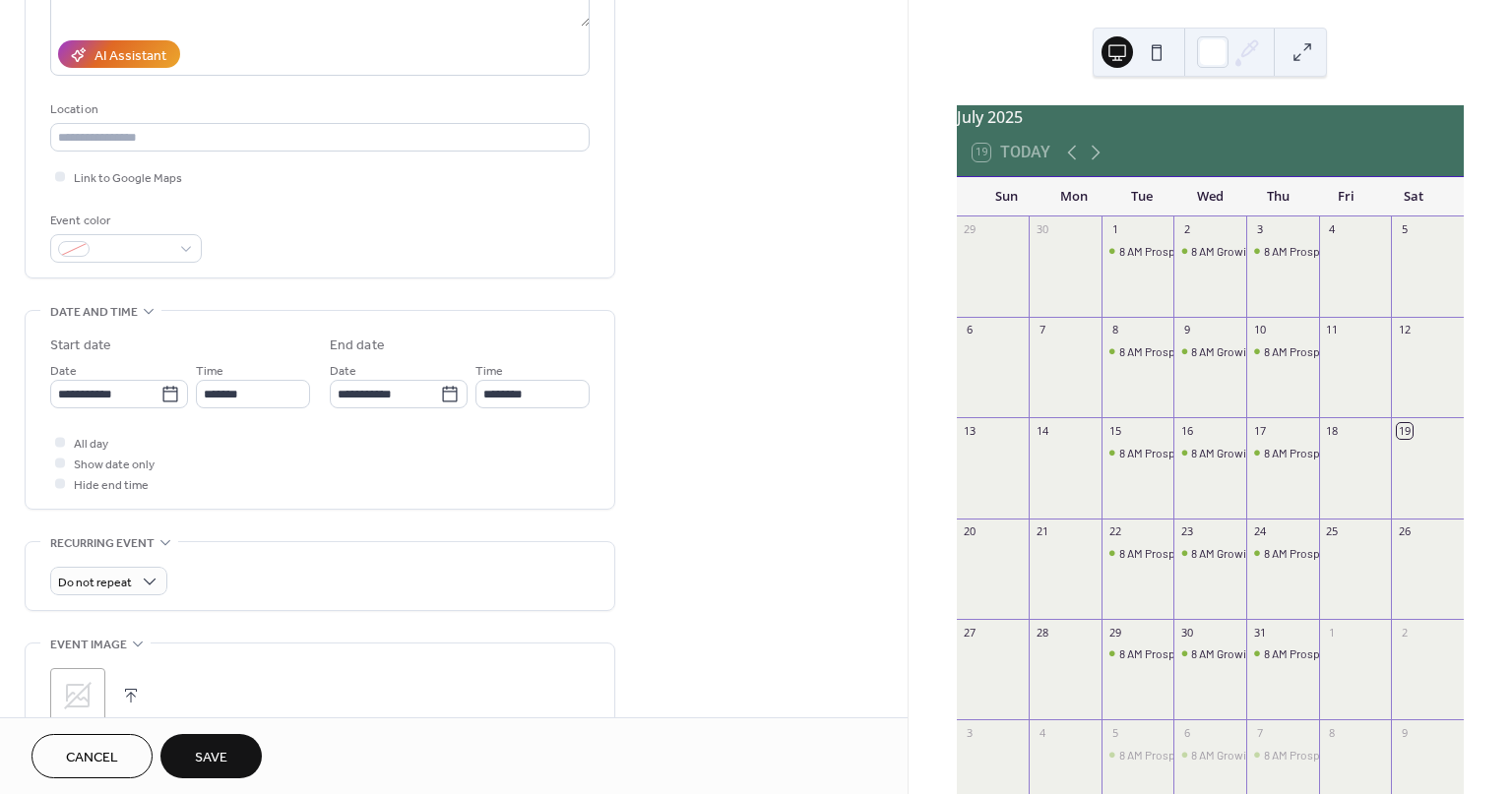 scroll, scrollTop: 394, scrollLeft: 0, axis: vertical 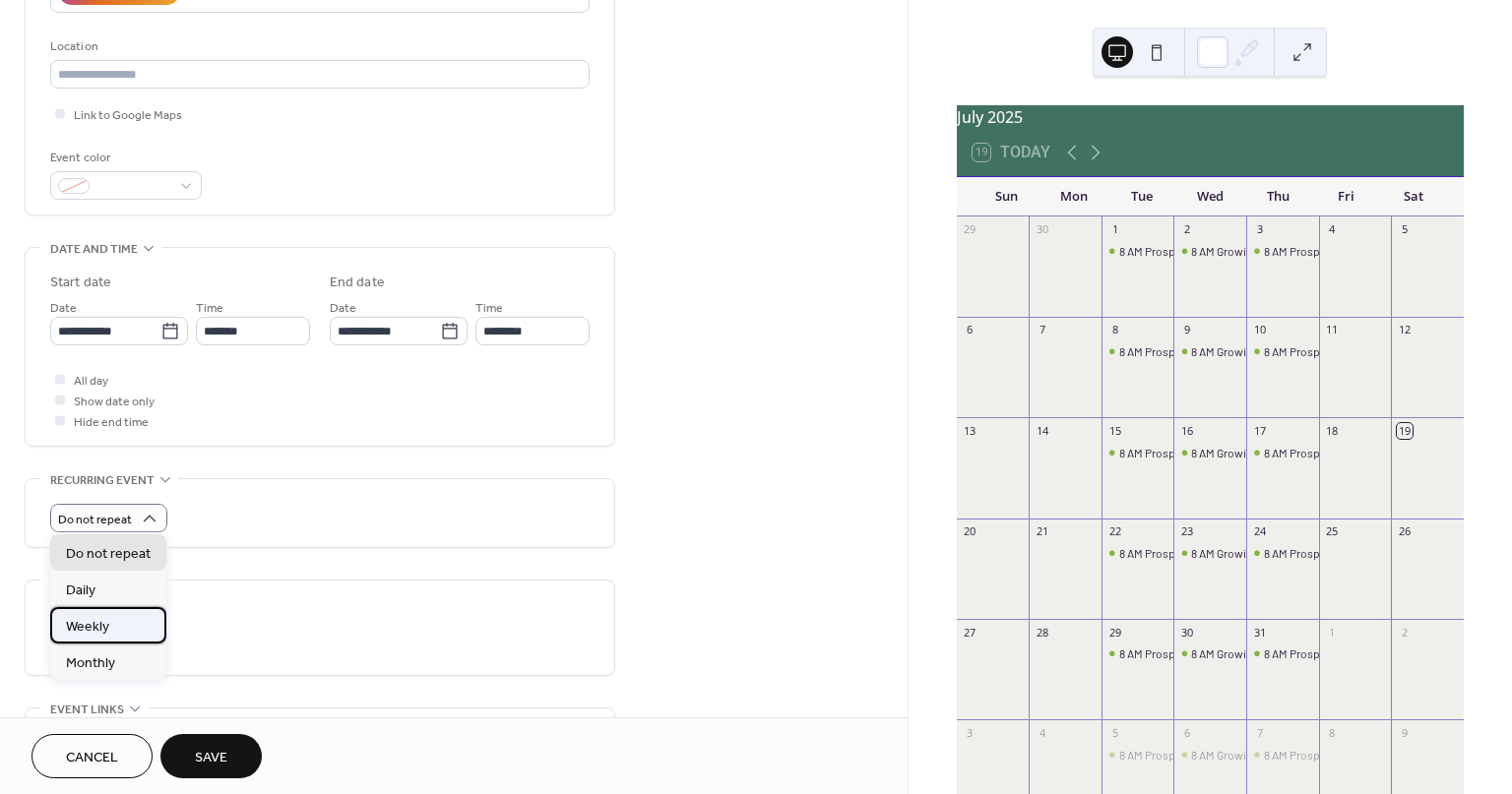 click on "Weekly" at bounding box center [108, 625] 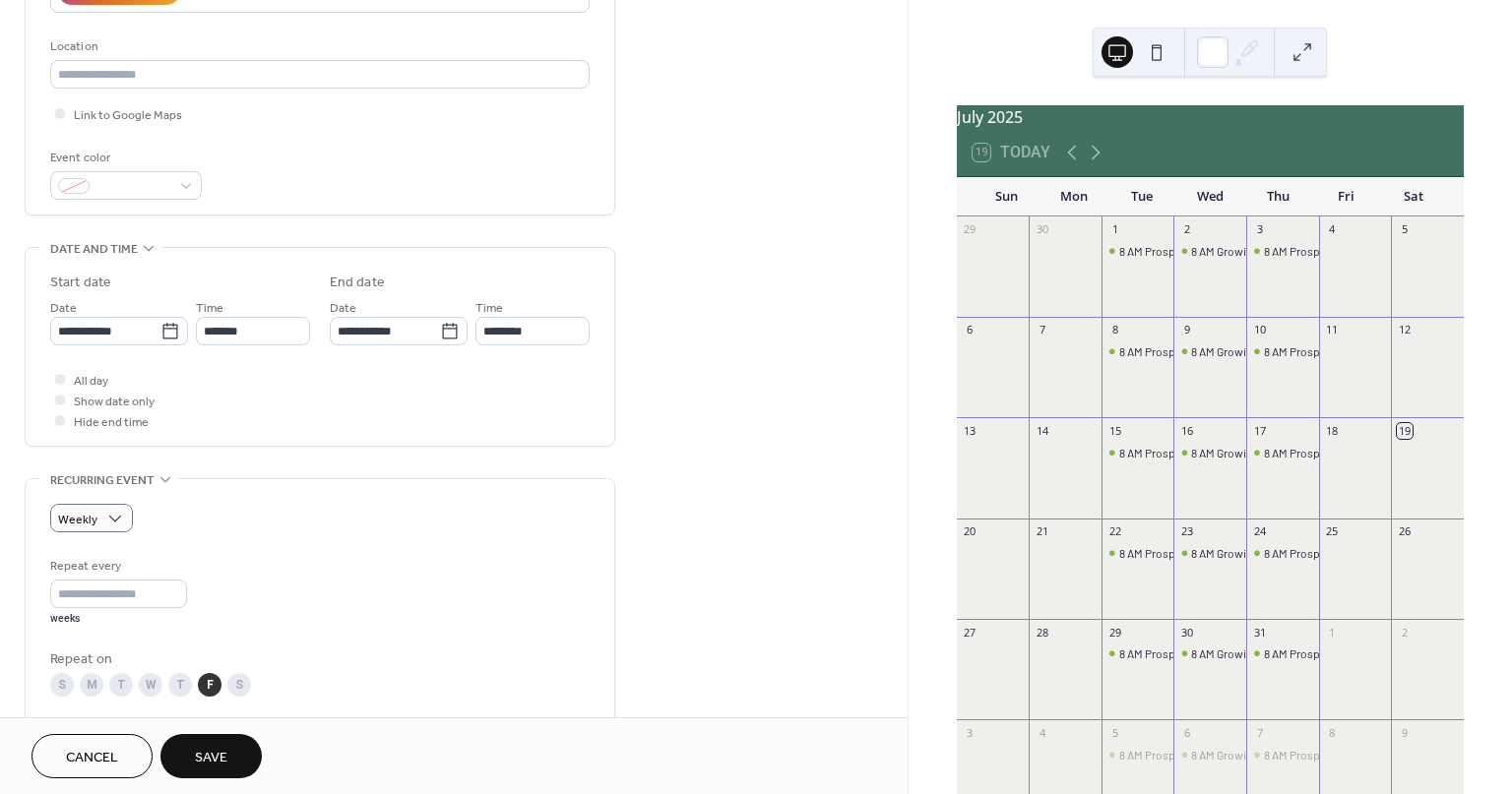 click on "Save" at bounding box center [211, 758] 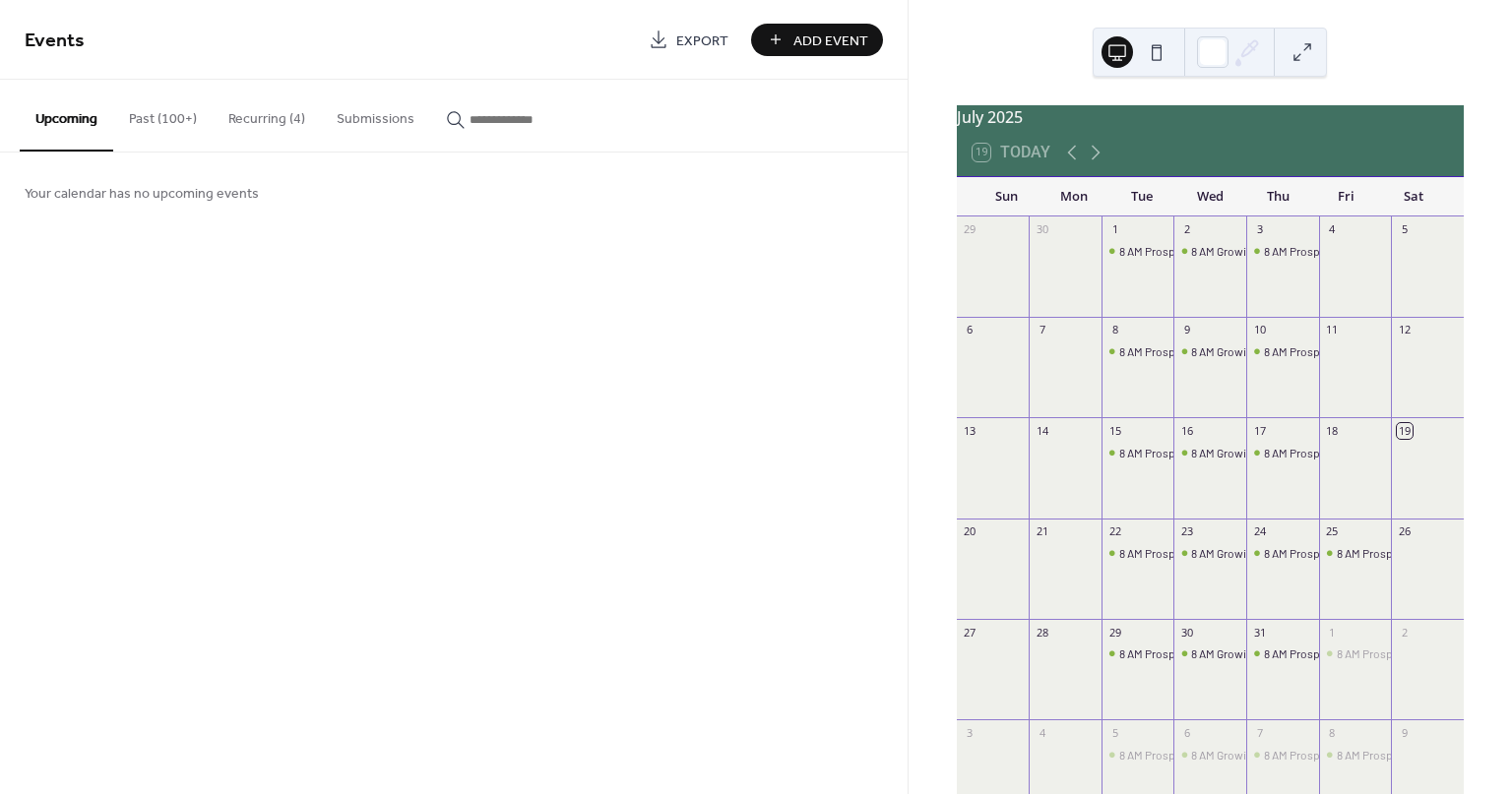 click on "Recurring (4)" at bounding box center (267, 114) 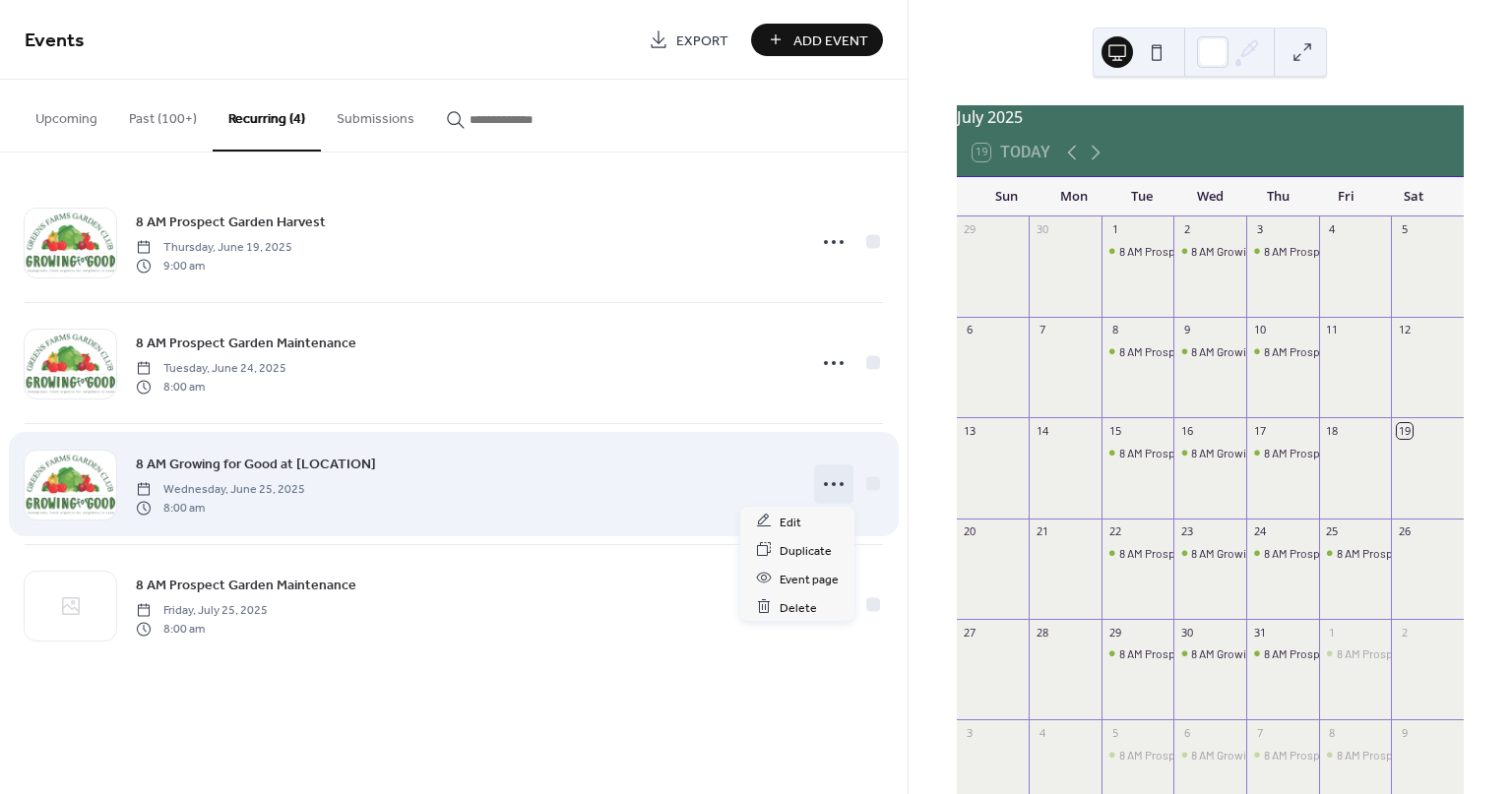 click 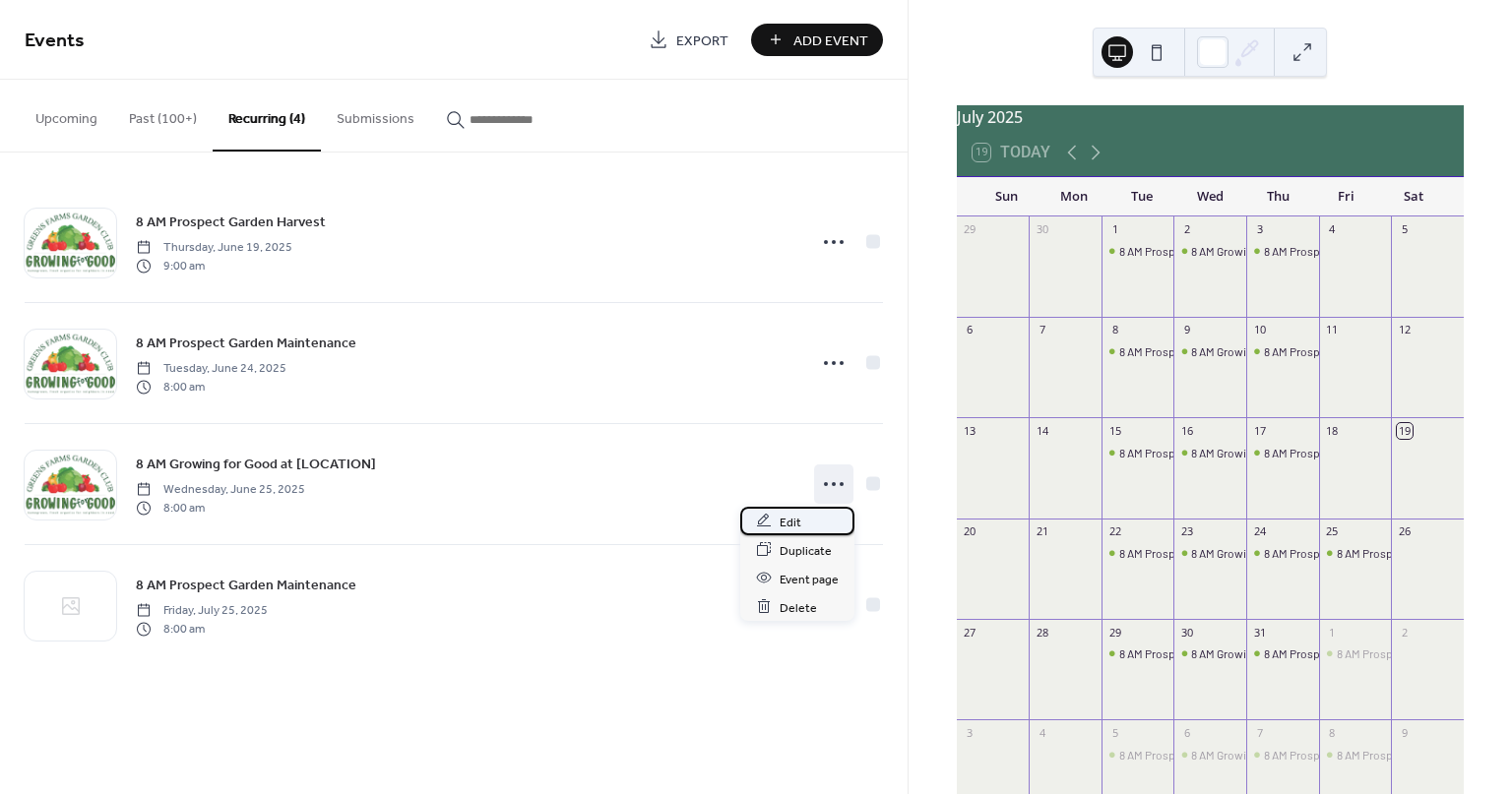 click on "Edit" at bounding box center (790, 521) 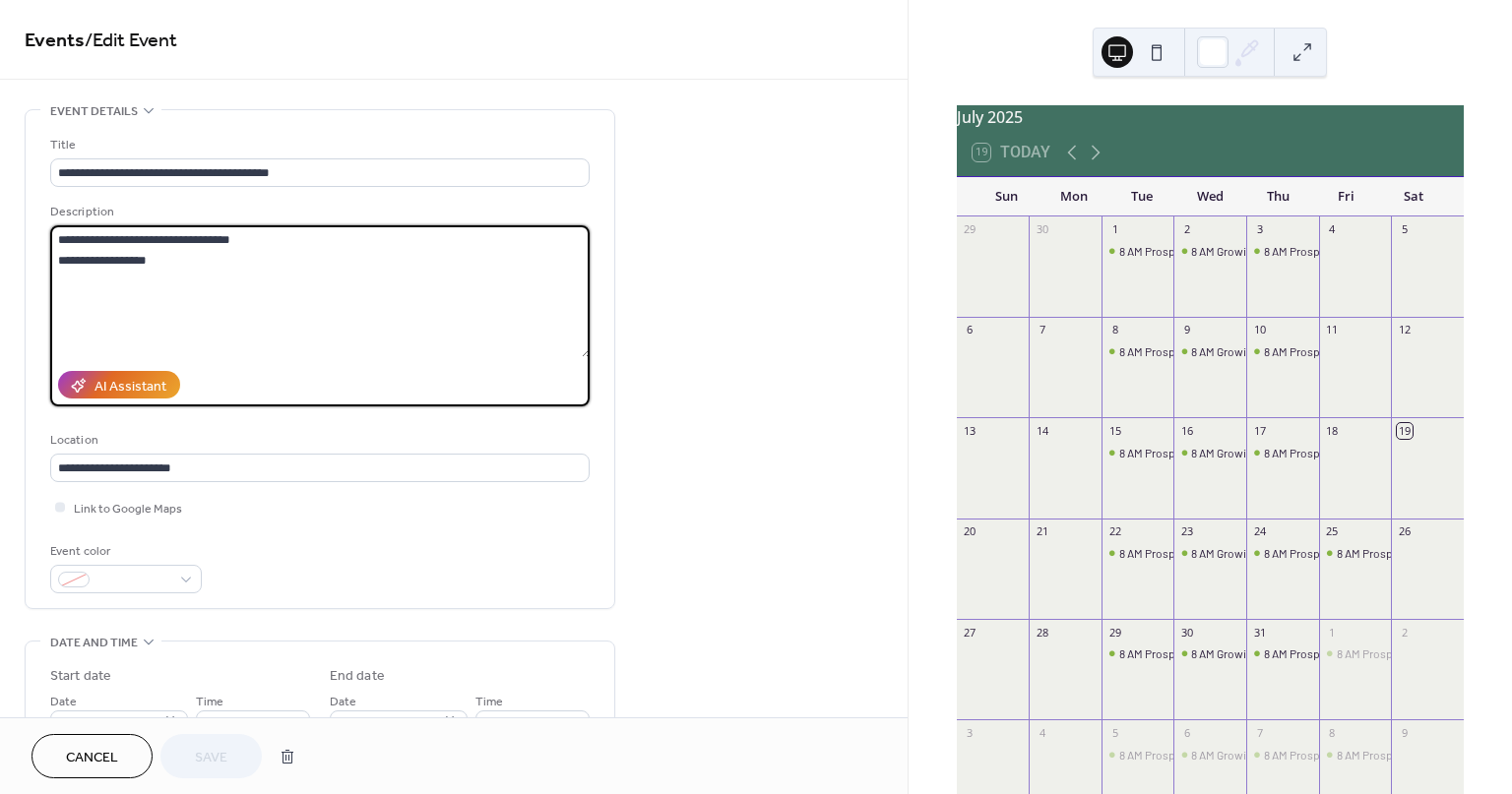 drag, startPoint x: 157, startPoint y: 264, endPoint x: 51, endPoint y: 229, distance: 111.628849 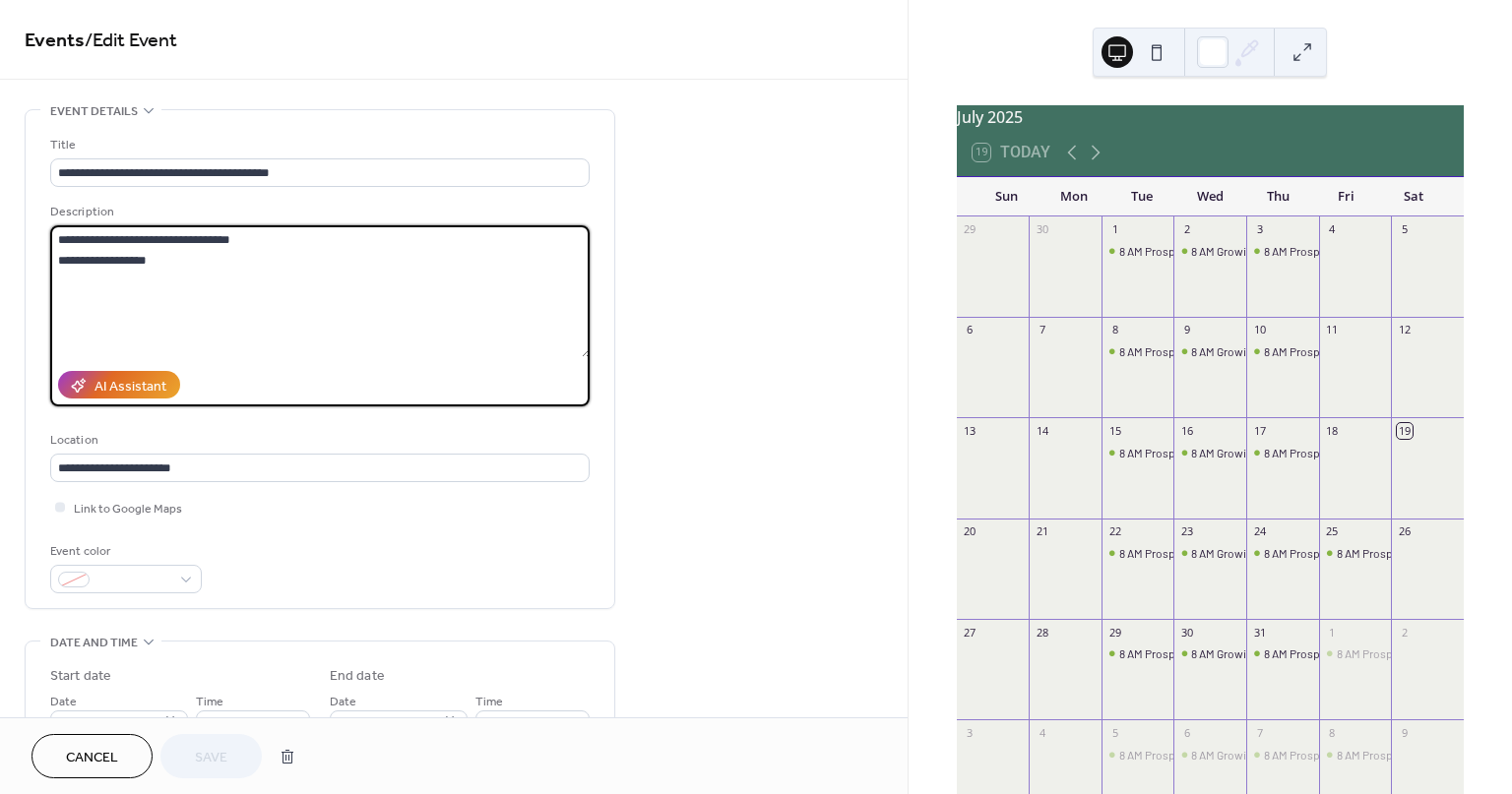 click on "**********" at bounding box center [320, 291] 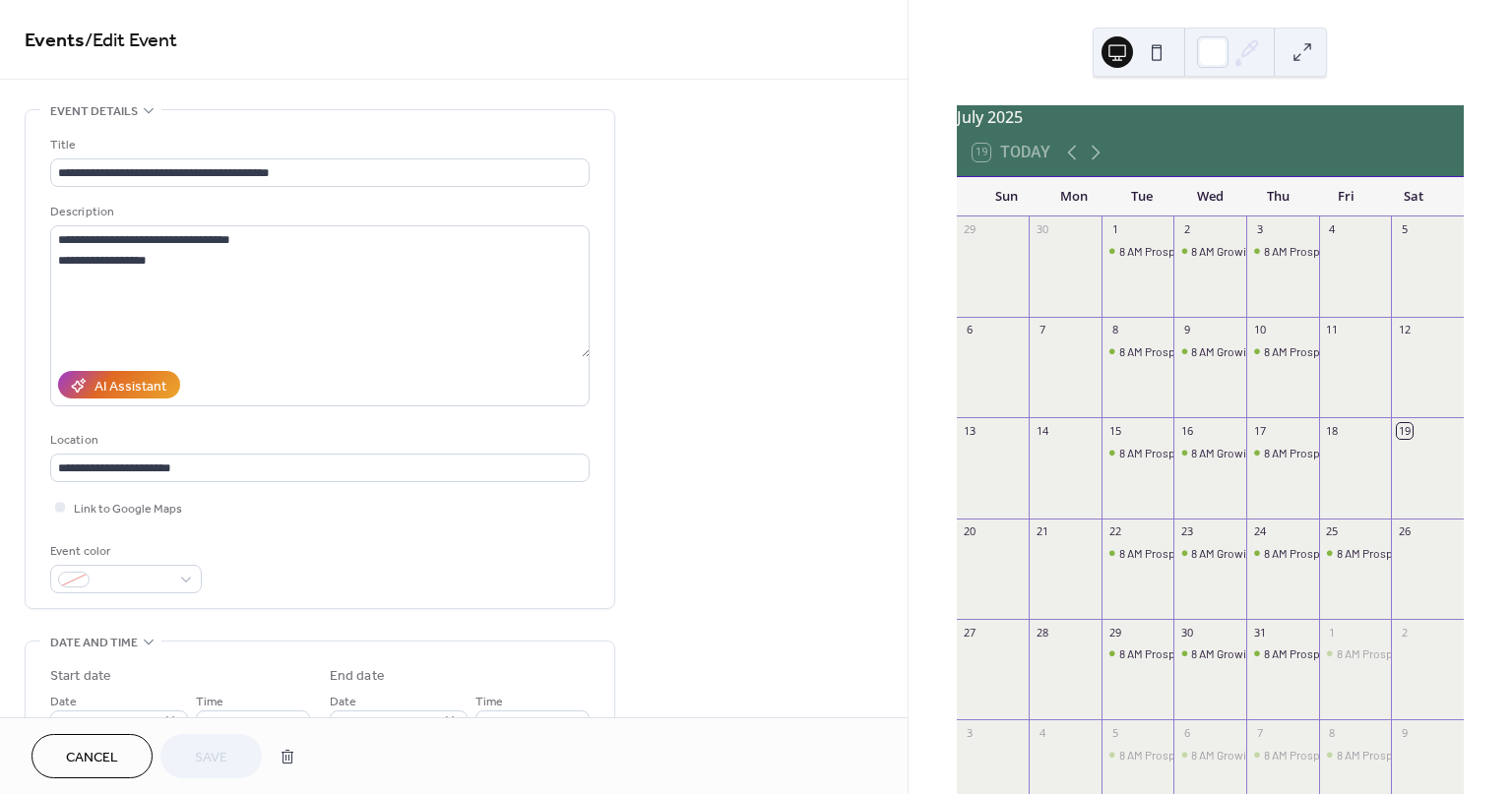 click on "Cancel" at bounding box center (92, 758) 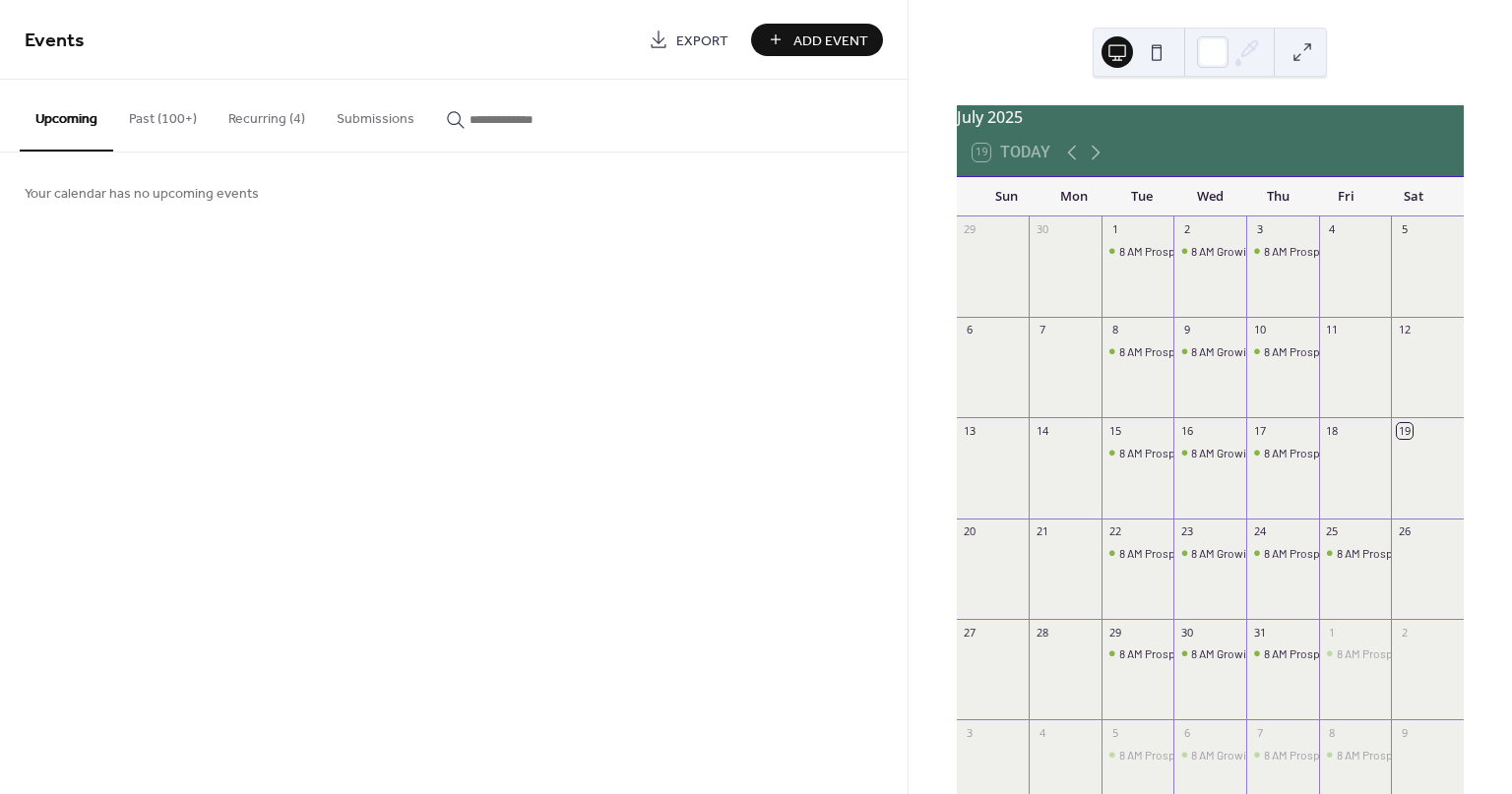 click on "Recurring (4)" at bounding box center (267, 114) 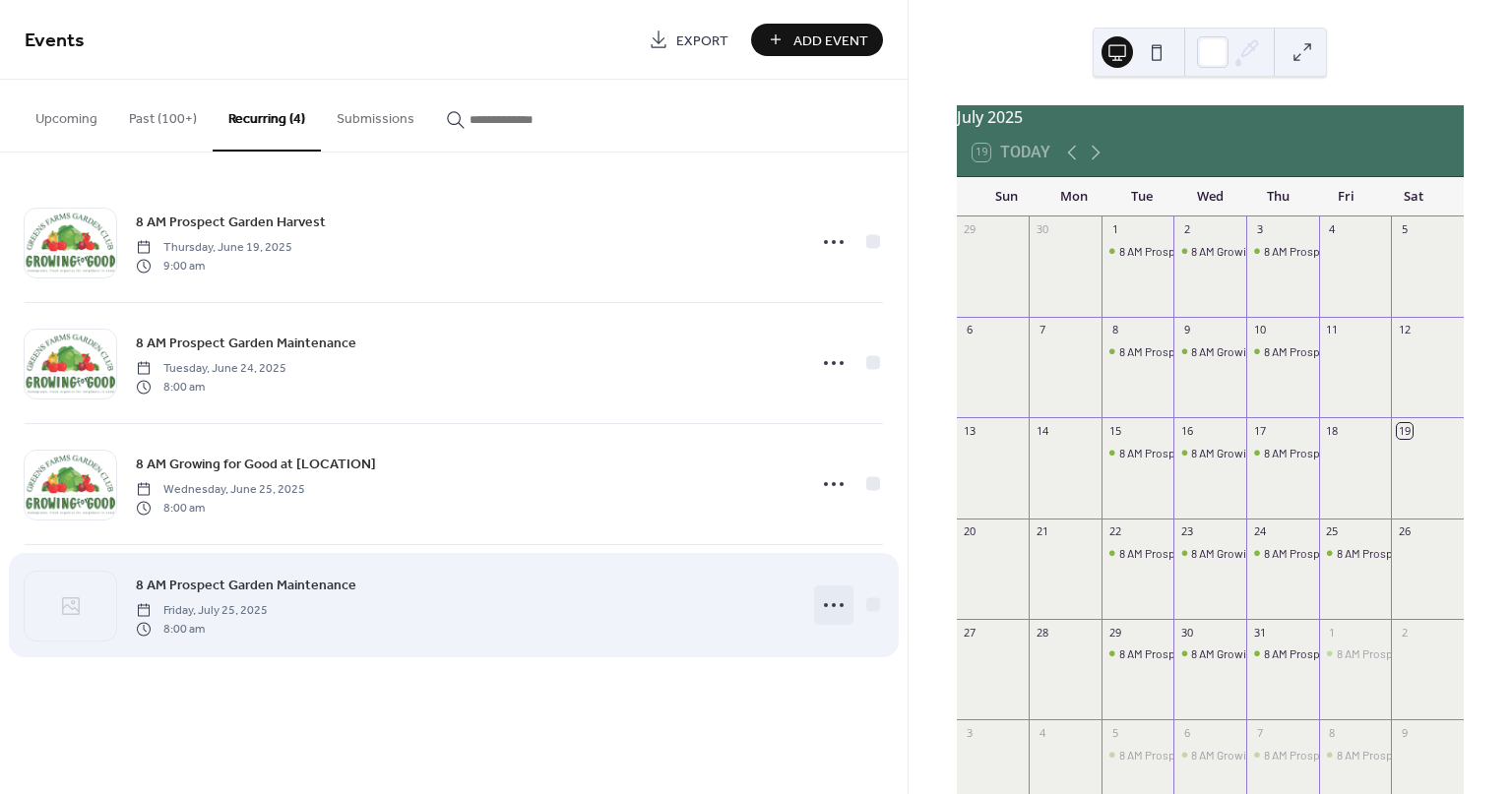 click 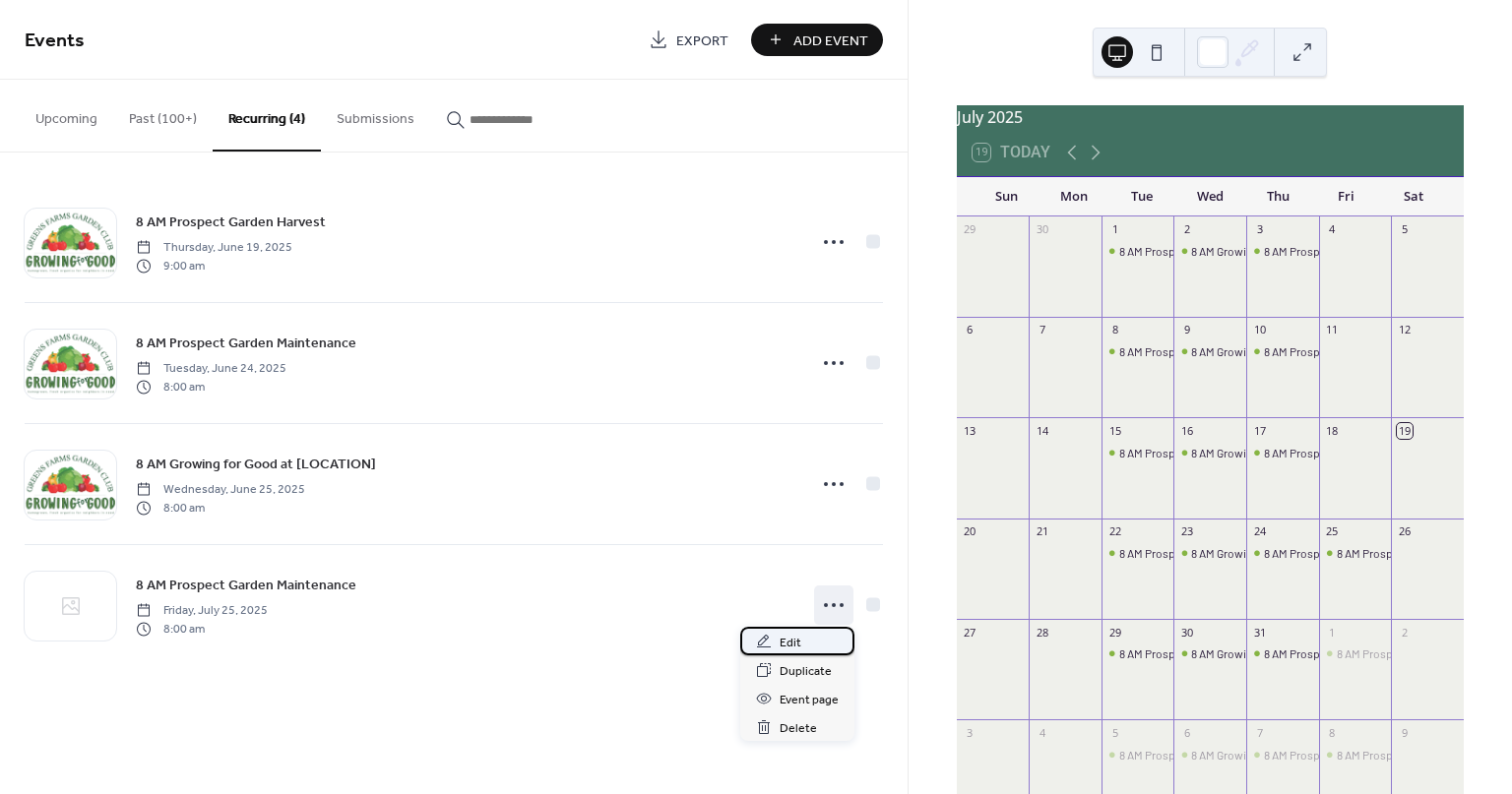 click on "Edit" at bounding box center [790, 642] 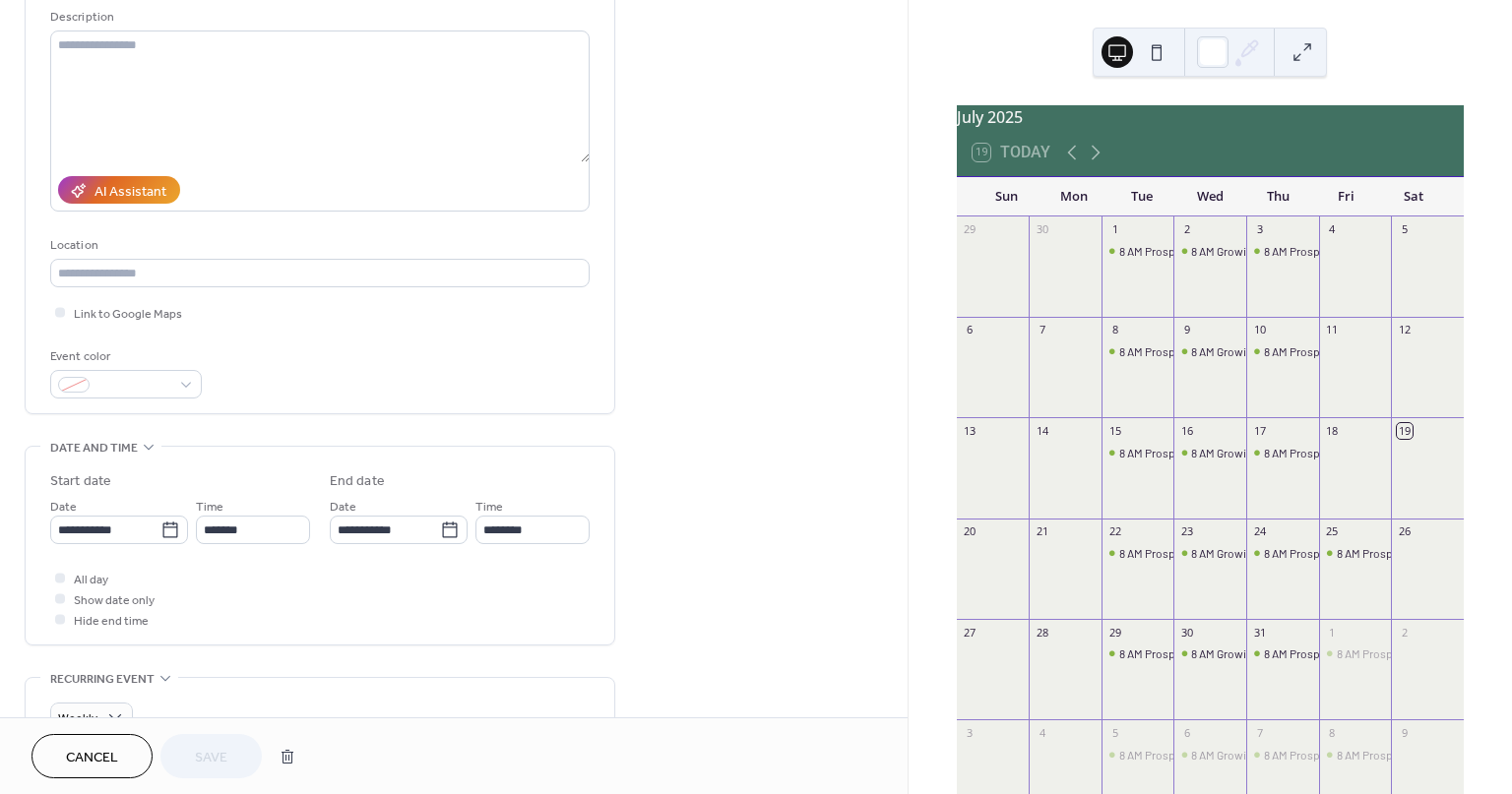 scroll, scrollTop: 197, scrollLeft: 0, axis: vertical 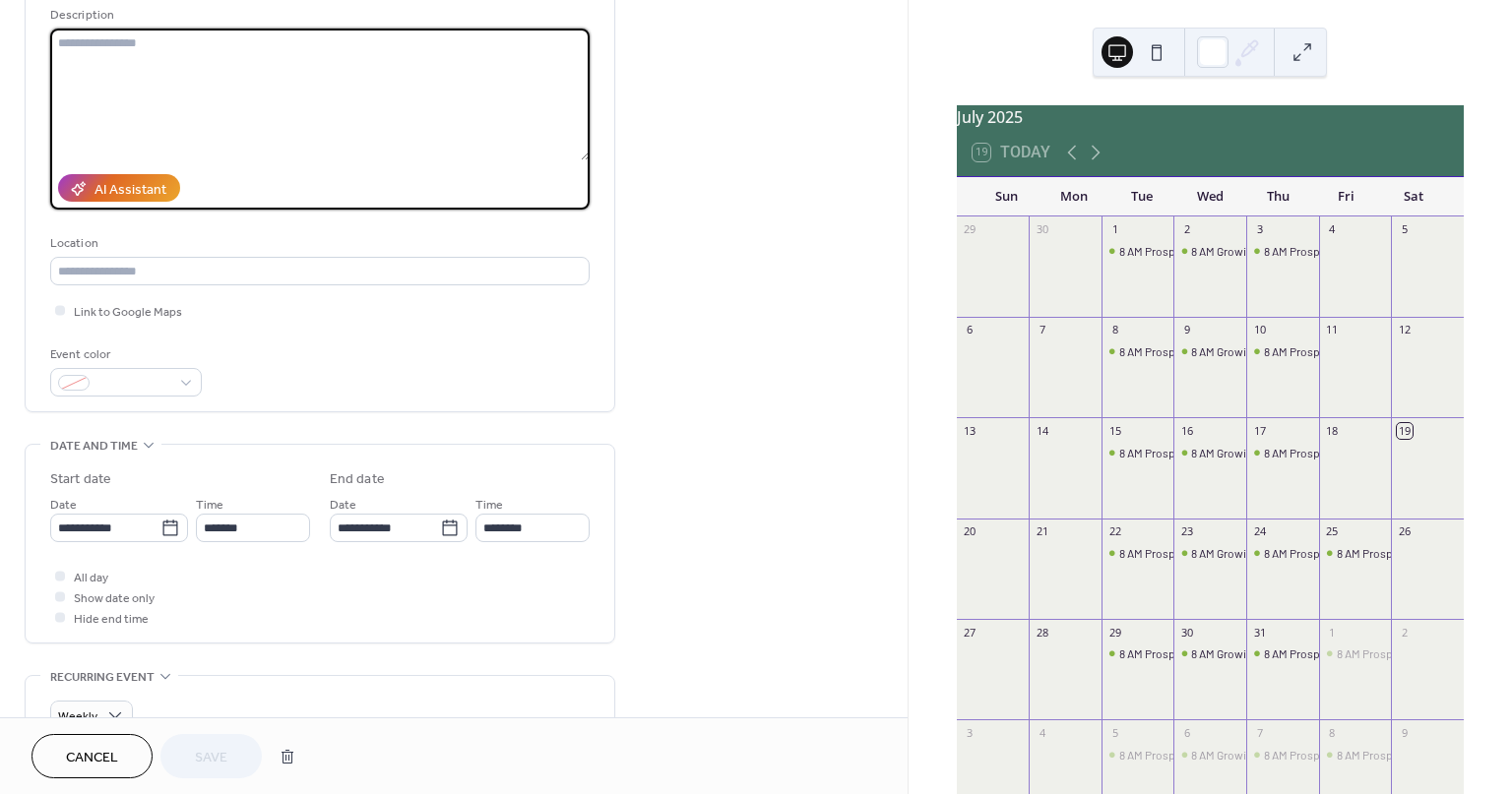 click at bounding box center [320, 94] 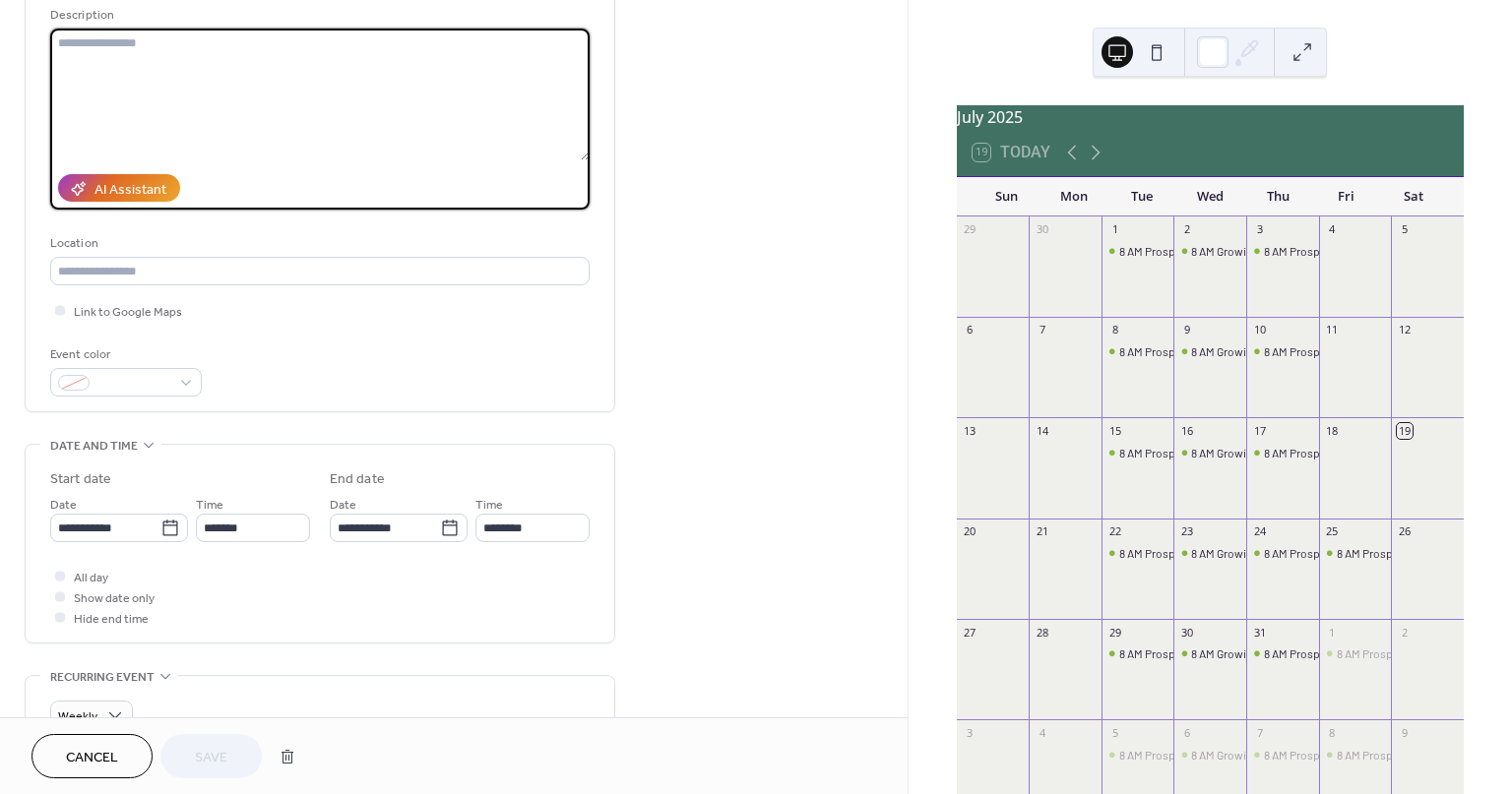 paste on "**********" 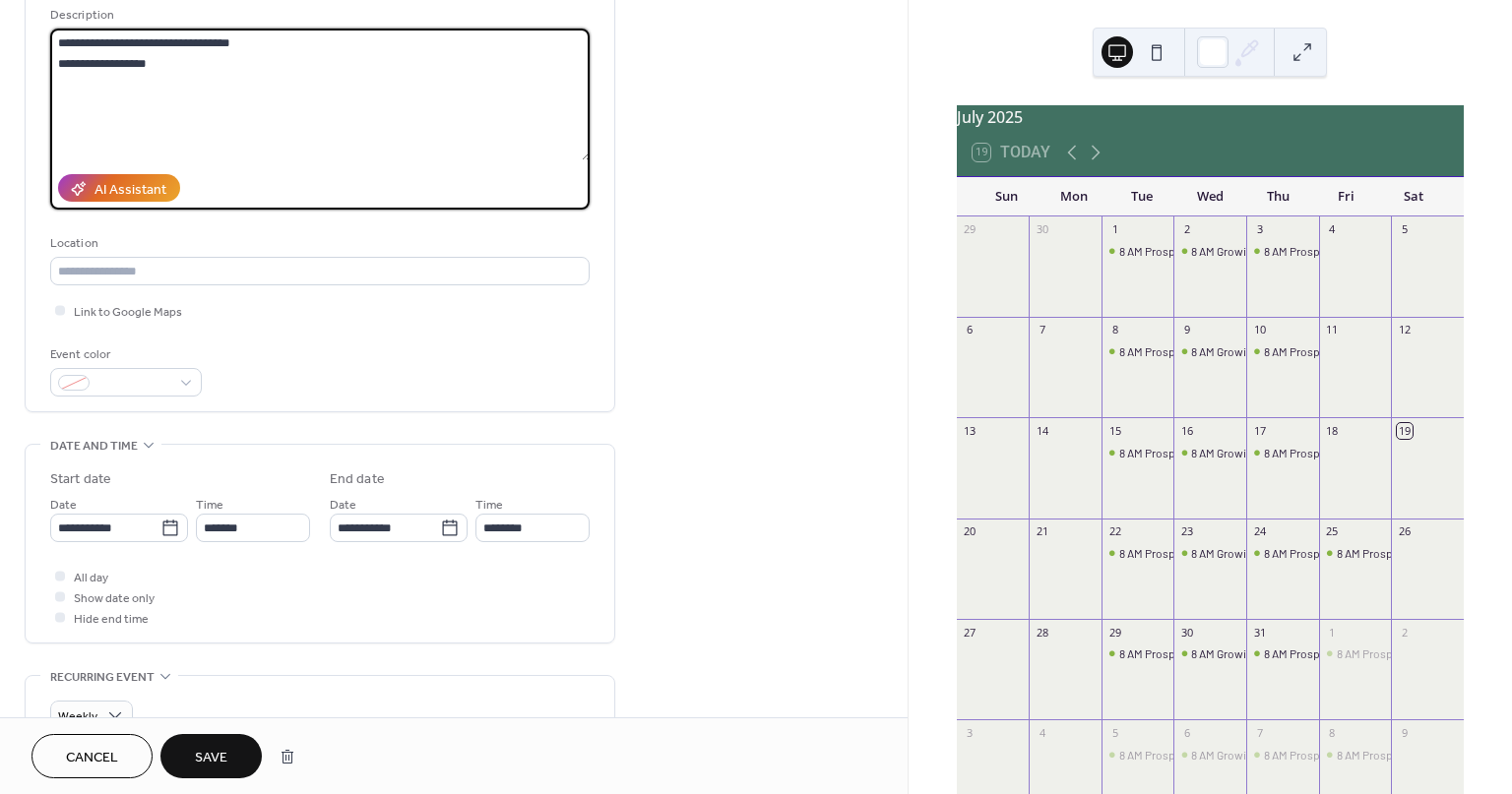 type on "**********" 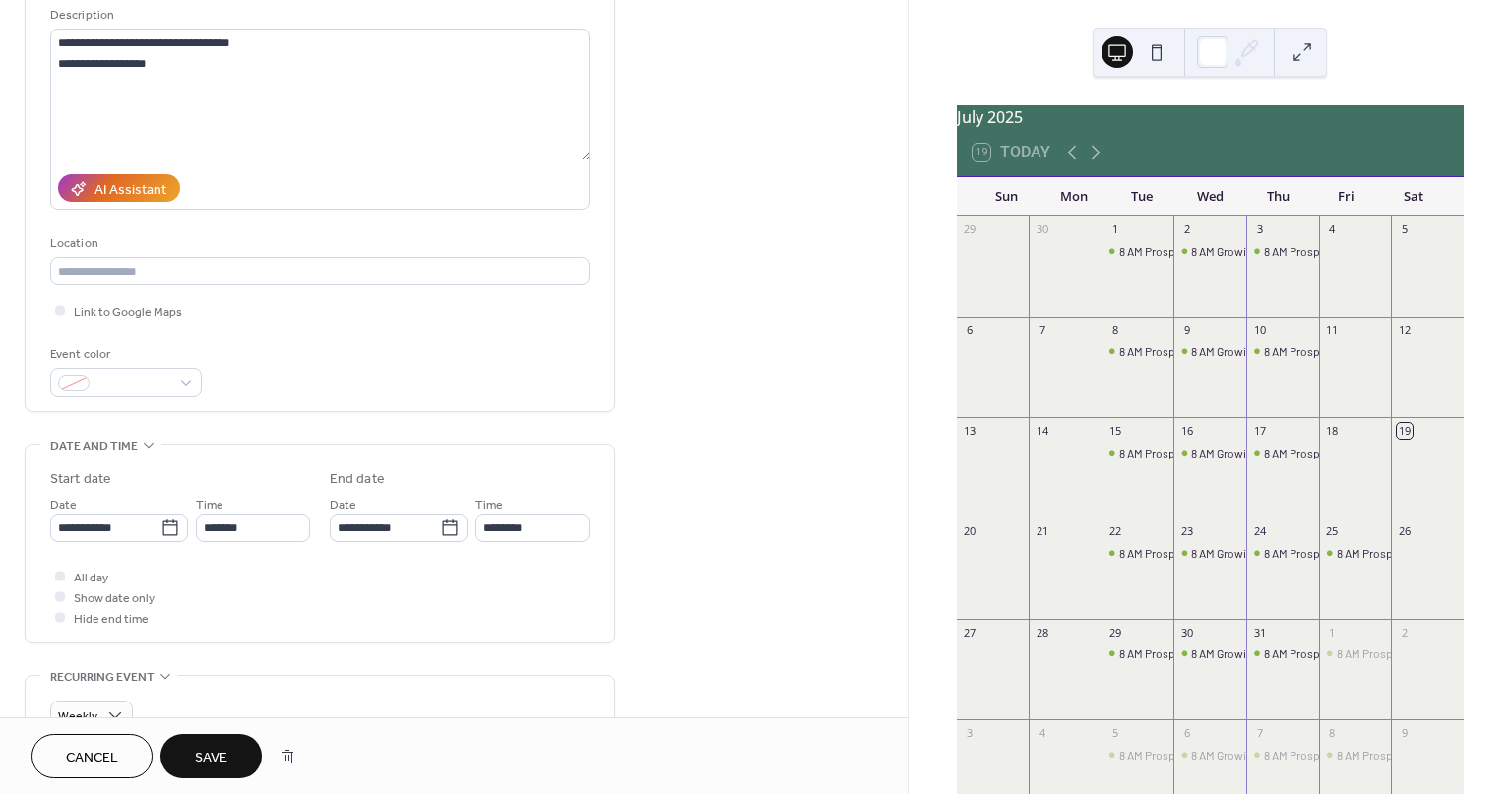 click on "Save" at bounding box center [211, 758] 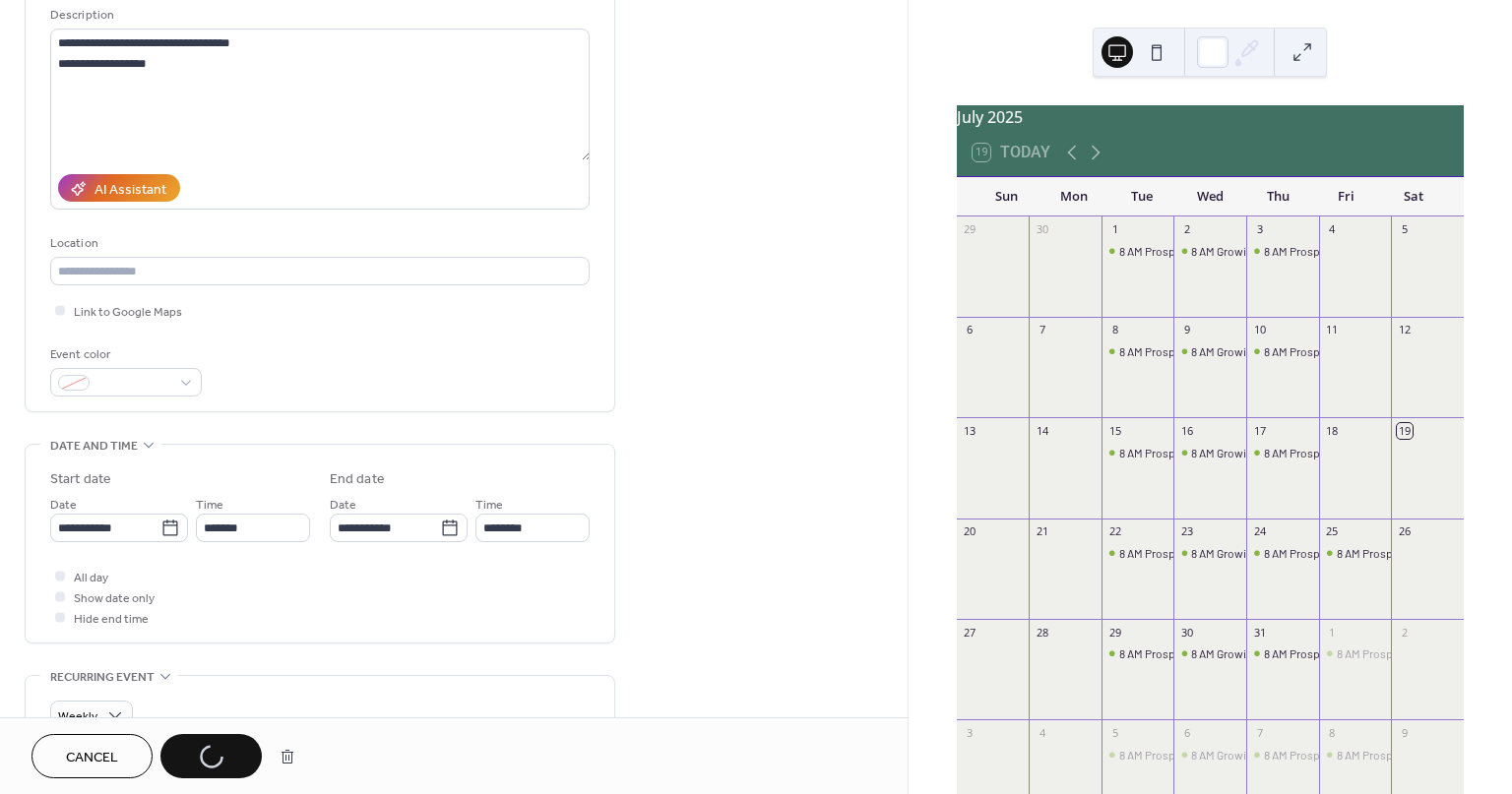 click at bounding box center [1302, 52] 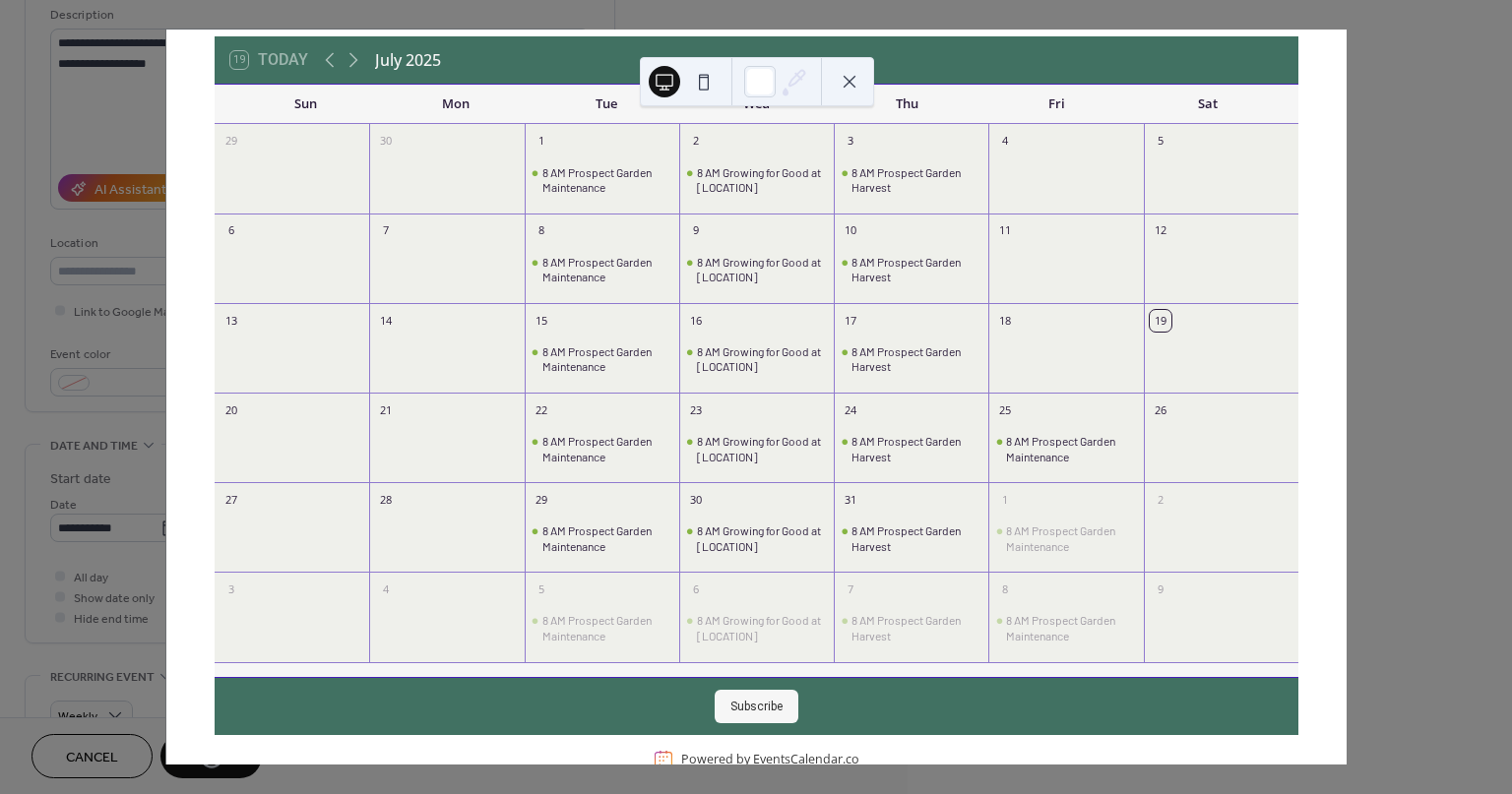 scroll, scrollTop: 144, scrollLeft: 0, axis: vertical 